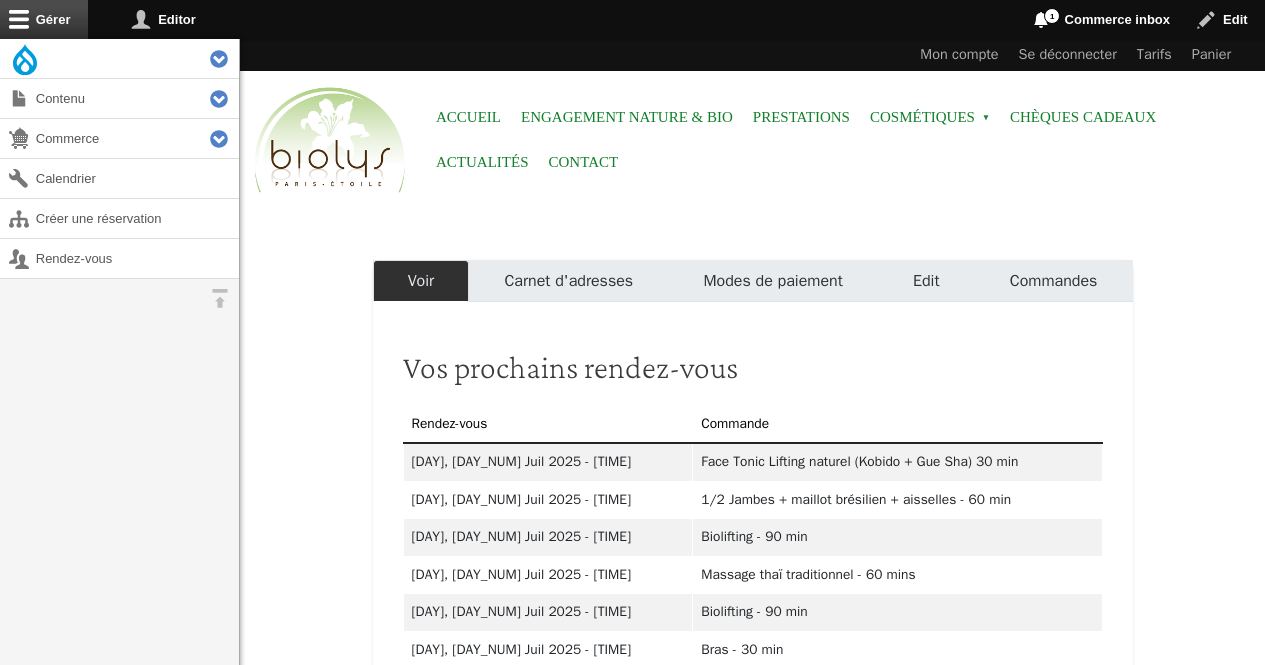 scroll, scrollTop: 0, scrollLeft: 0, axis: both 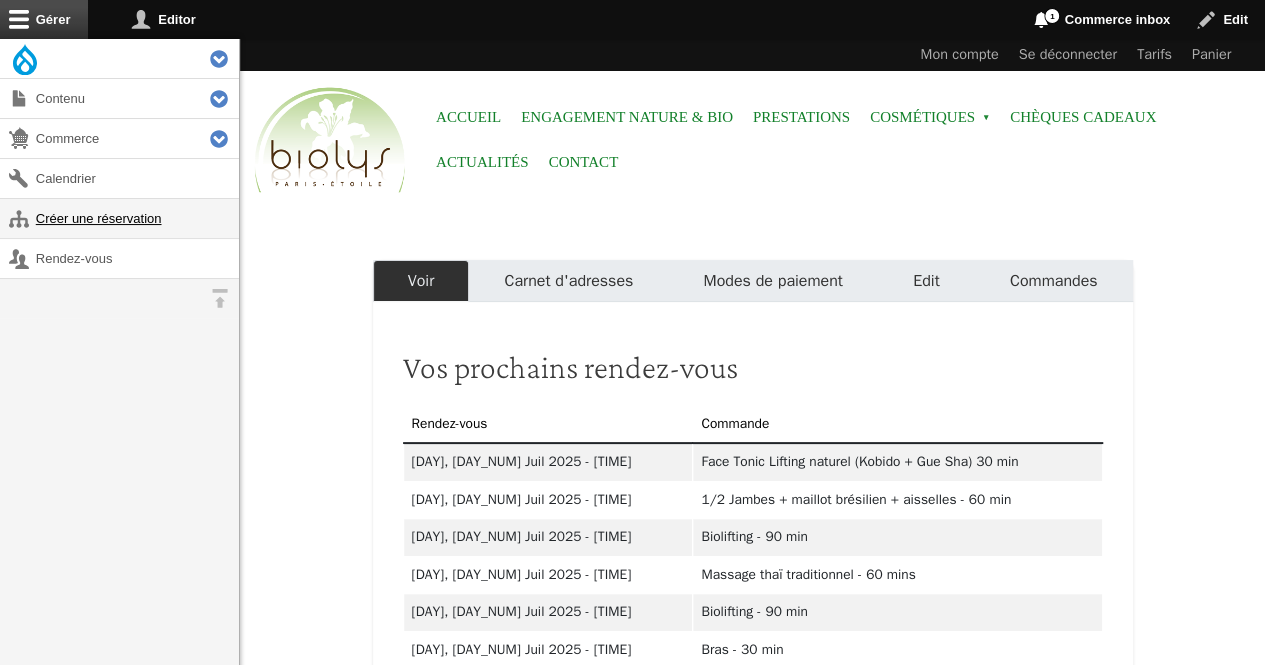 click on "Créer une réservation" at bounding box center [119, 218] 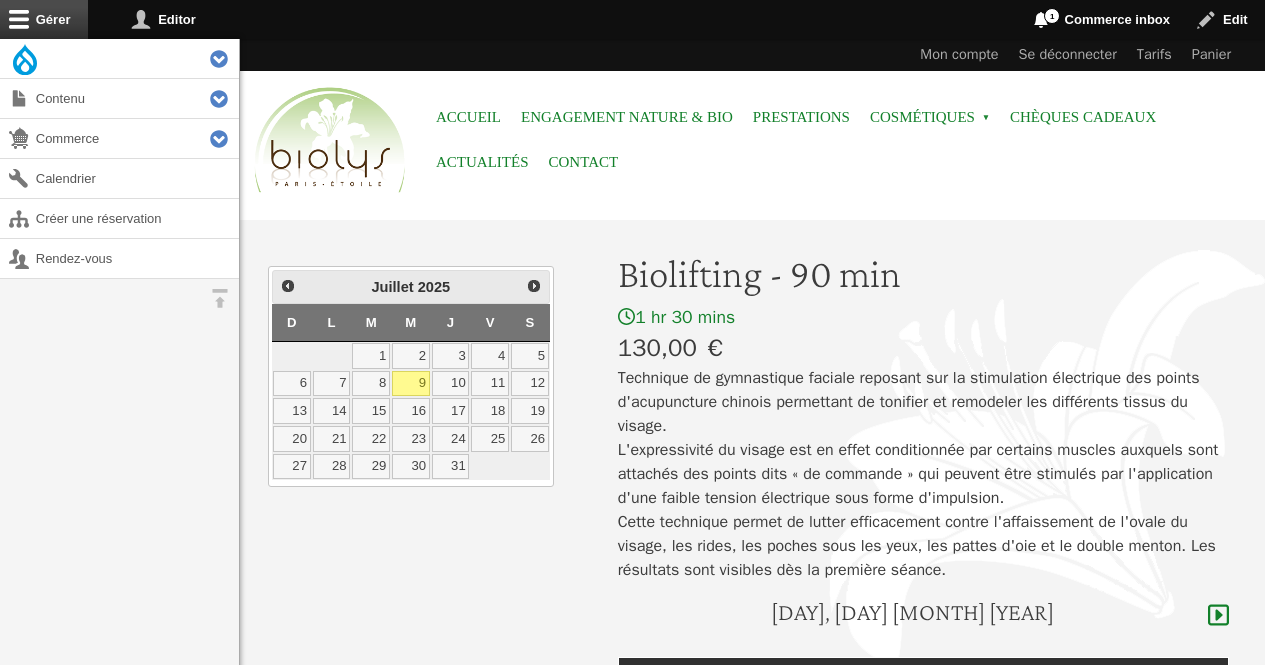 scroll, scrollTop: 0, scrollLeft: 0, axis: both 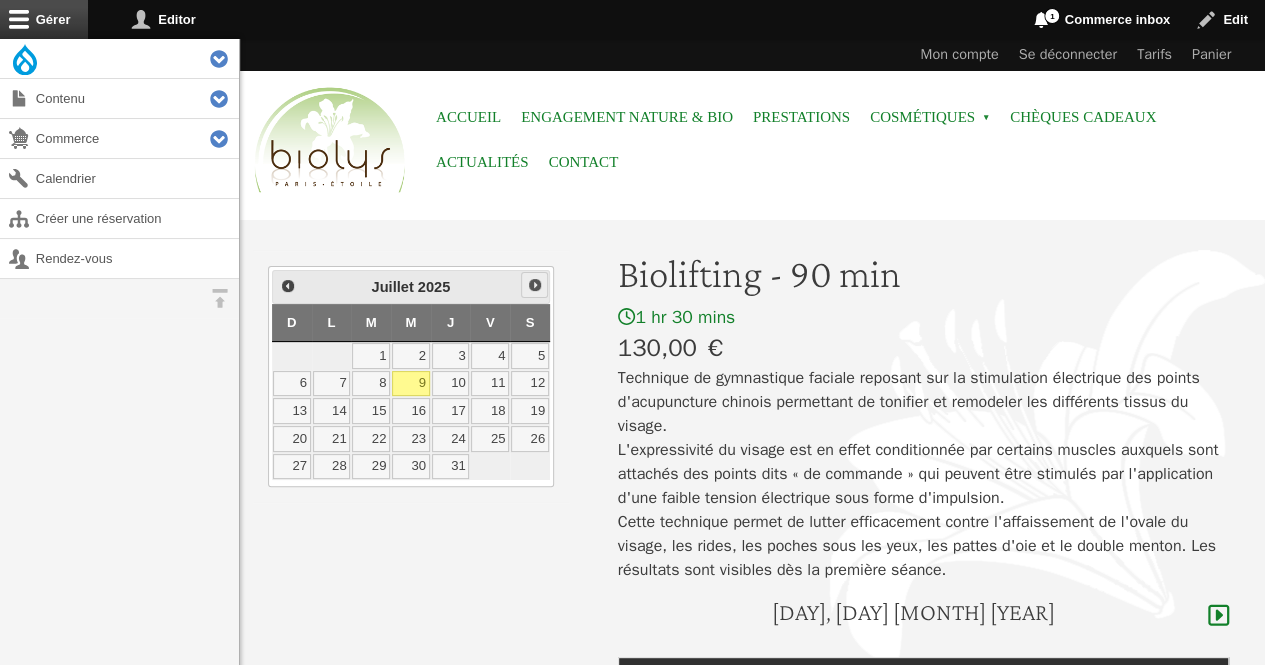 click on "Suivant" at bounding box center (535, 285) 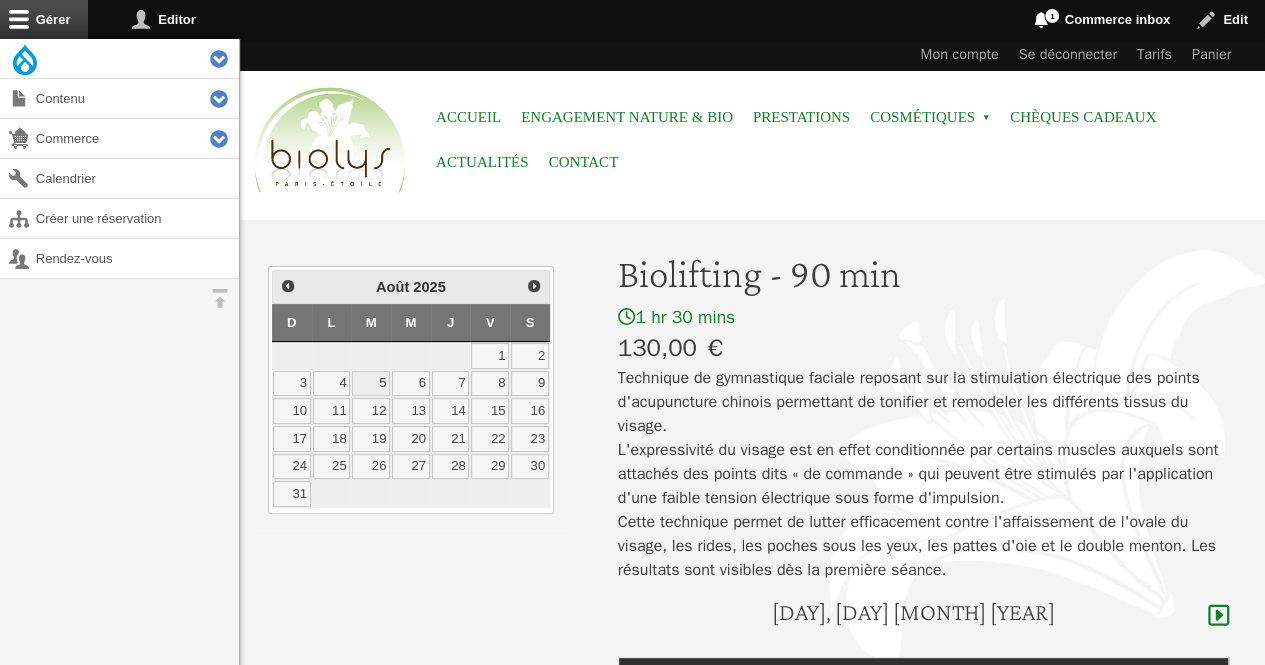 click on "5" at bounding box center [371, 384] 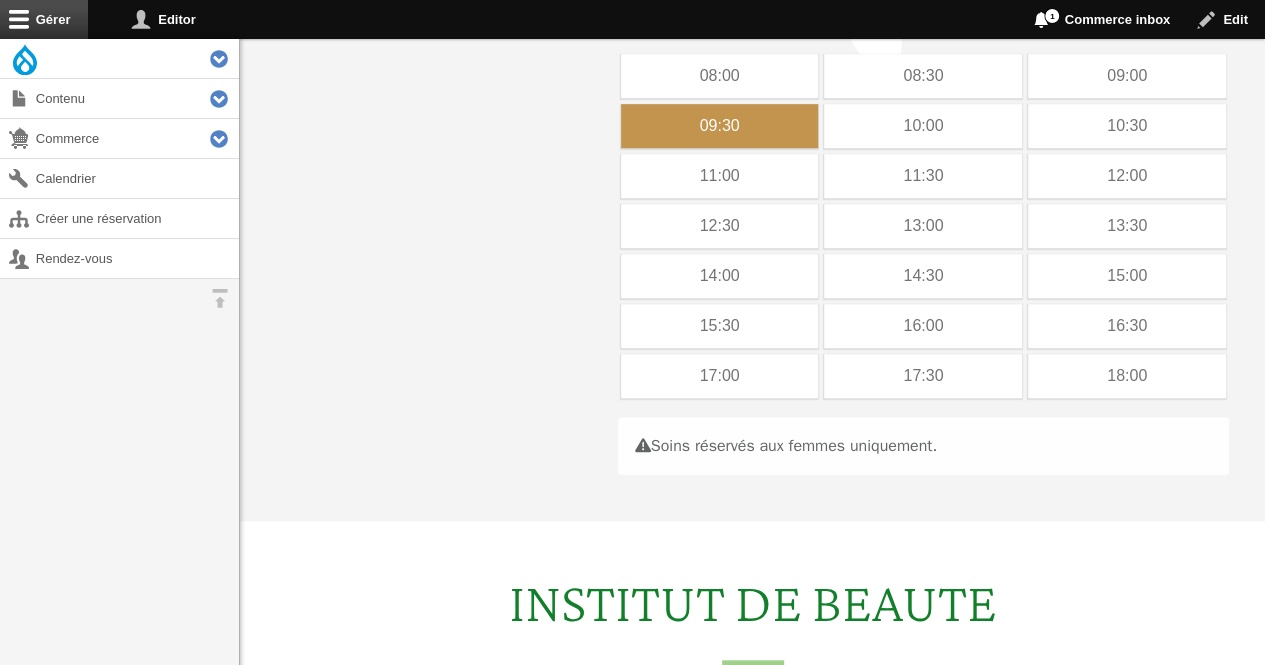 scroll, scrollTop: 597, scrollLeft: 0, axis: vertical 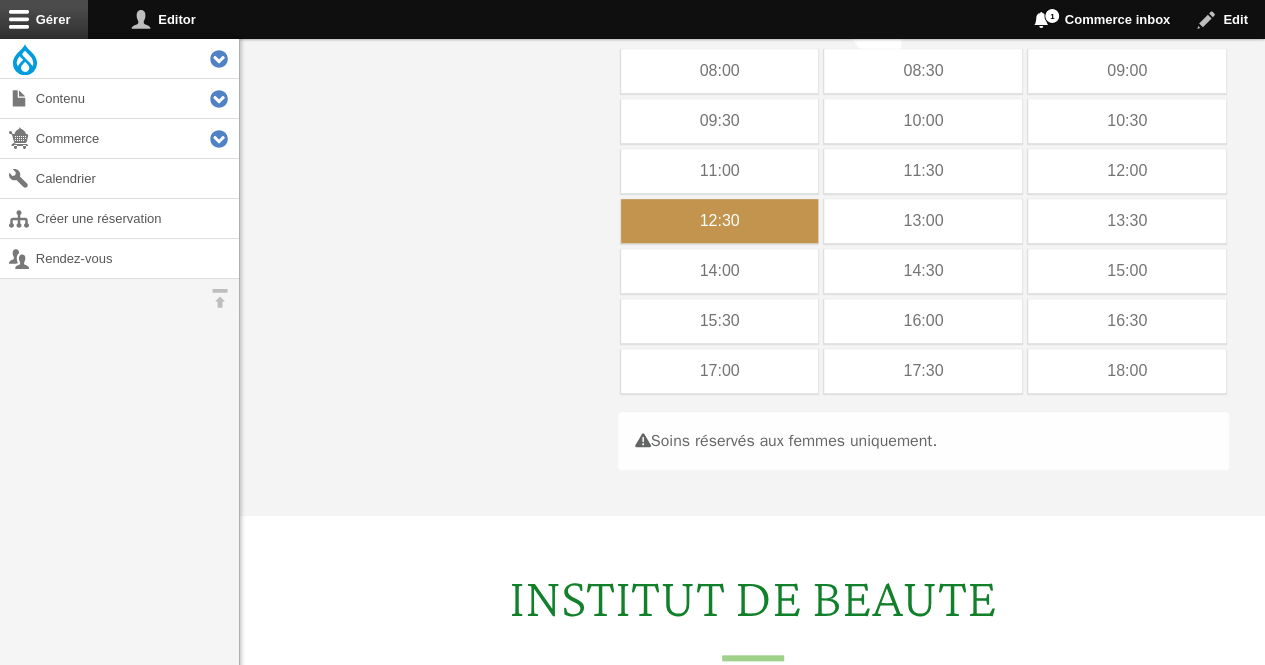click on "12:30" at bounding box center [720, 221] 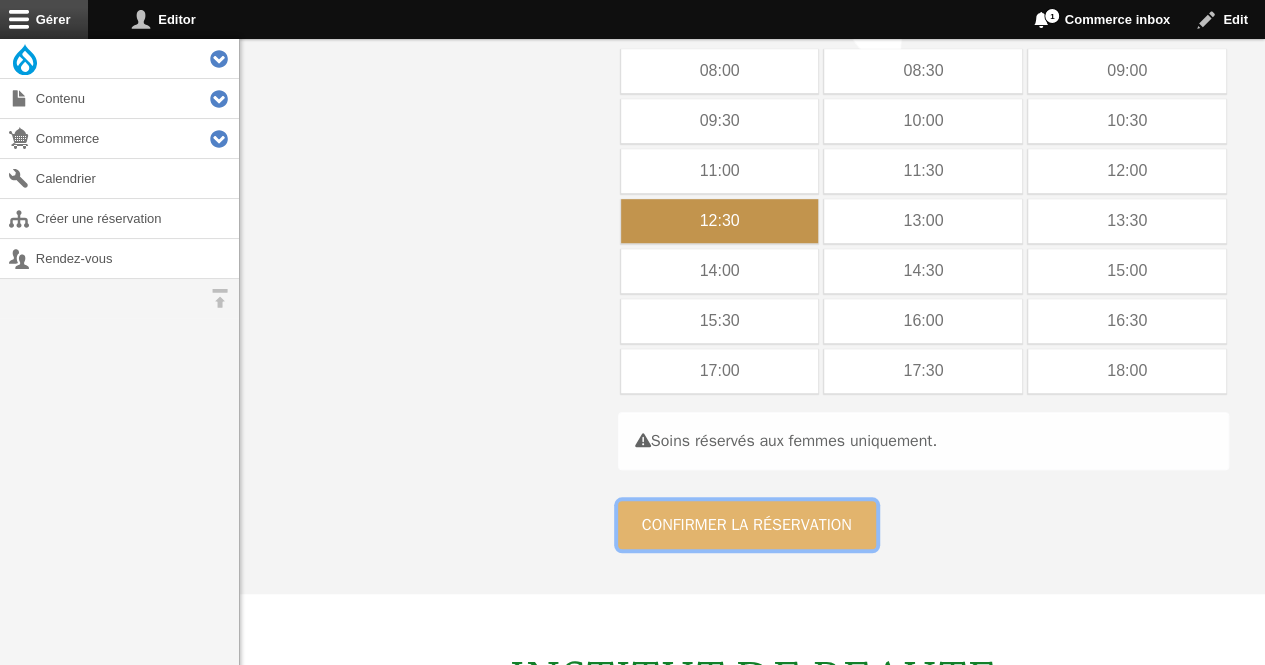 click on "Confirmer la réservation" at bounding box center [747, 525] 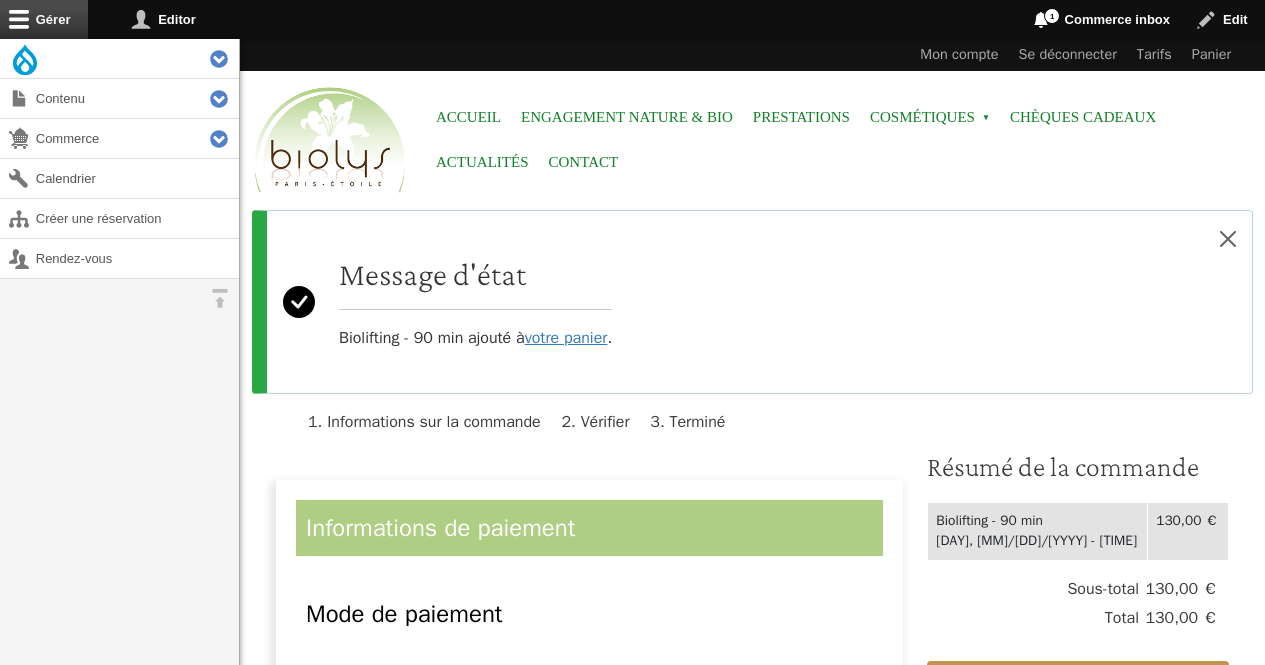 scroll, scrollTop: 0, scrollLeft: 0, axis: both 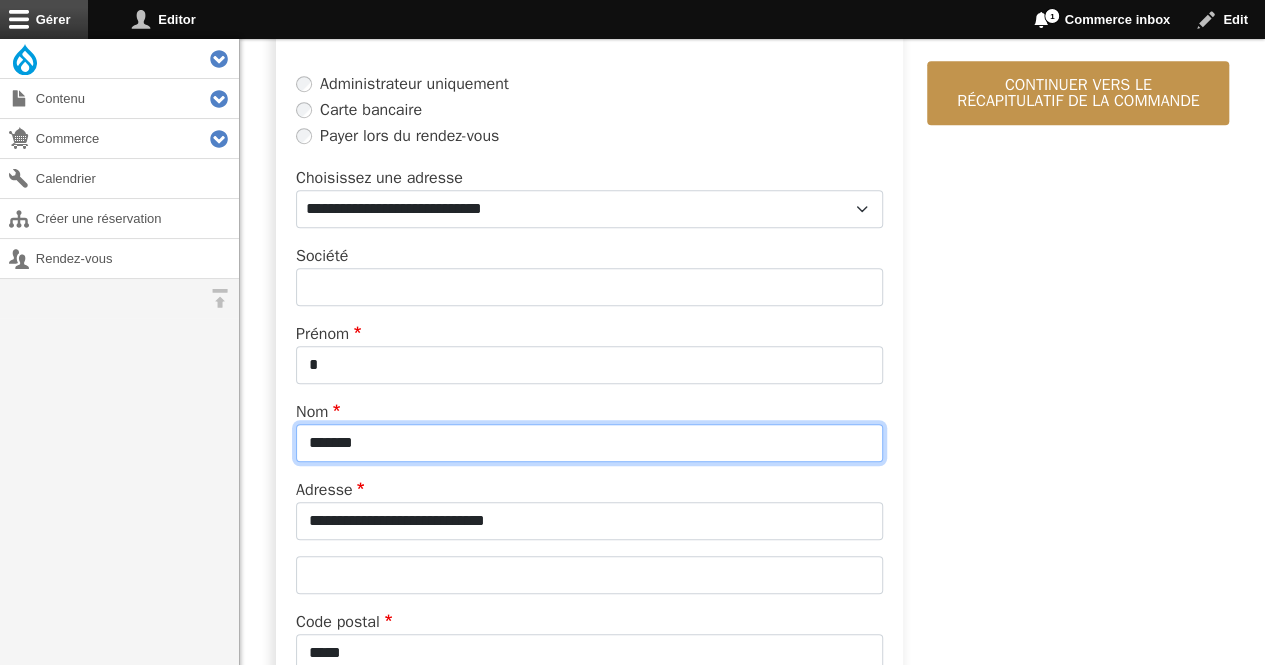 click on "*******" at bounding box center [589, 443] 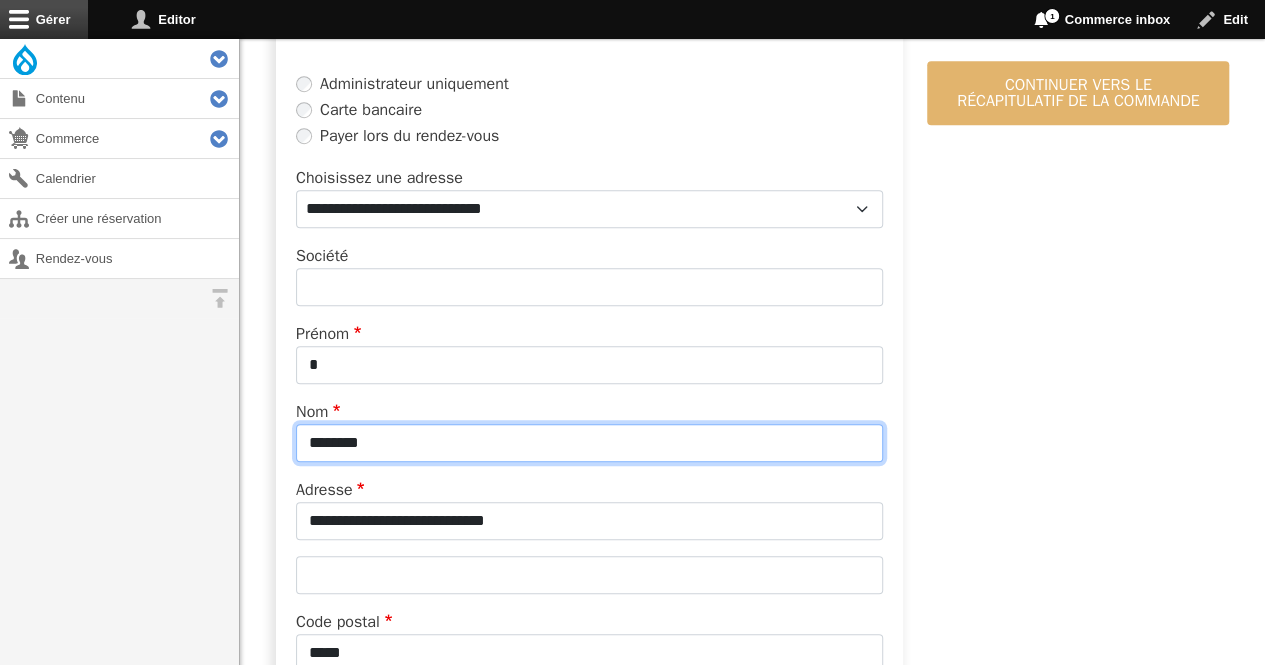 type on "********" 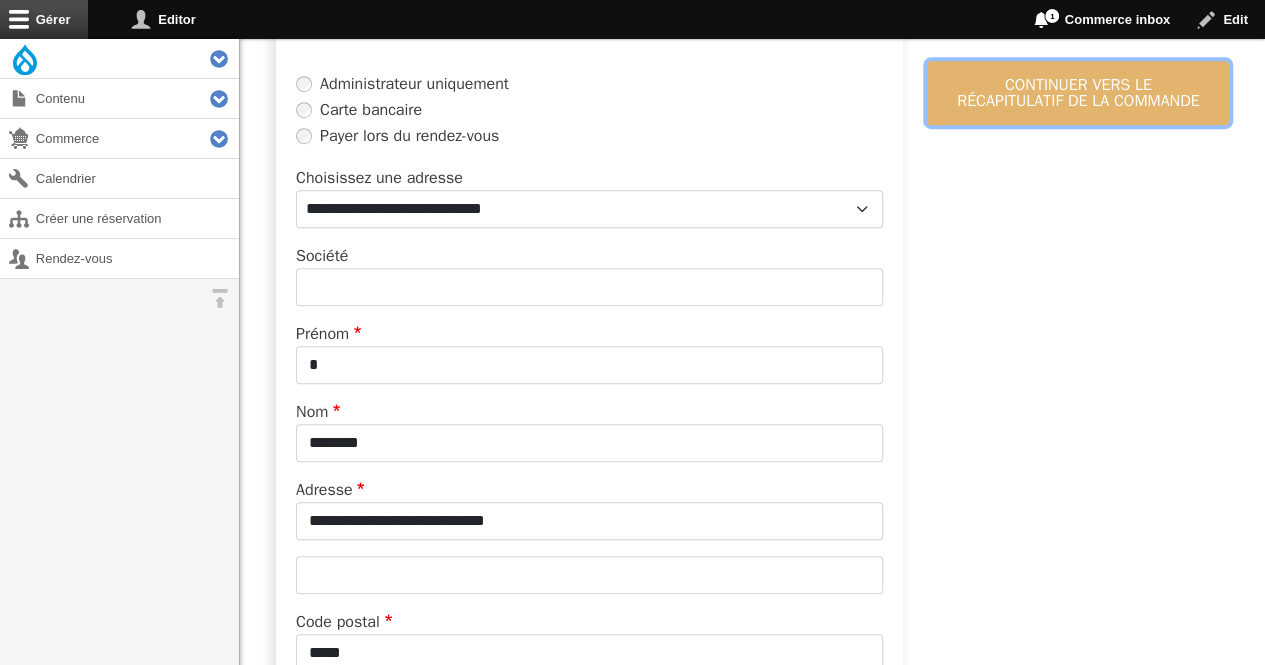 click on "Continuer vers le récapitulatif de la commande" at bounding box center [1078, 93] 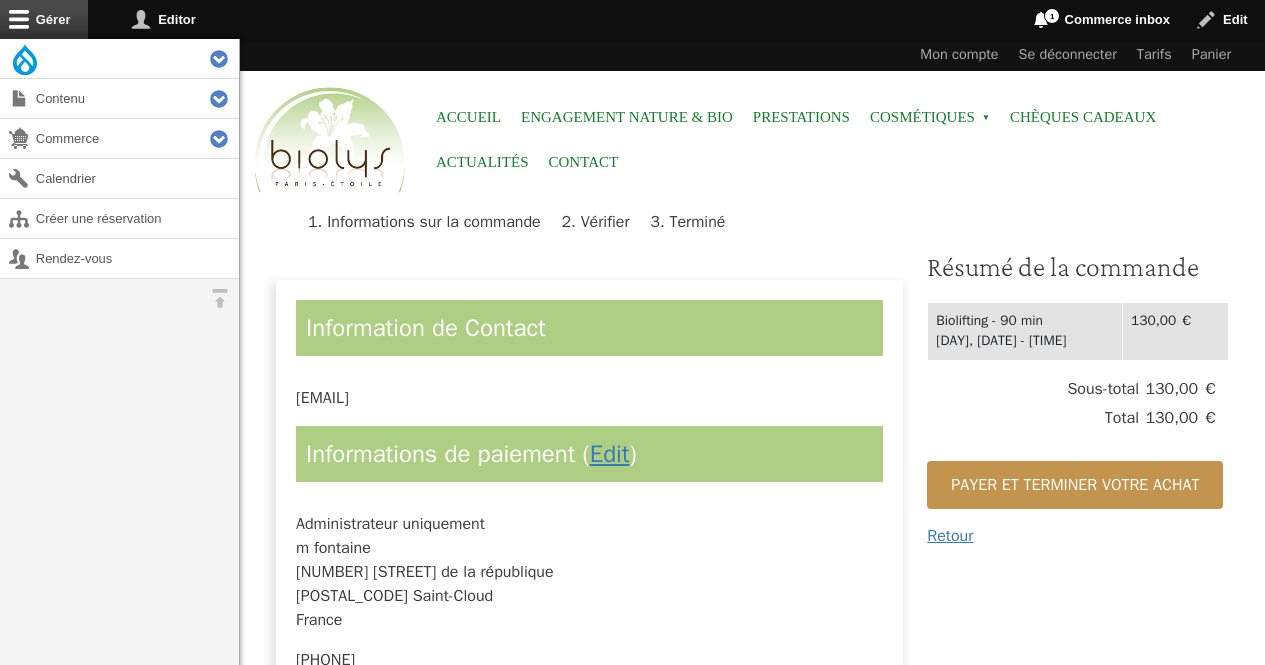 scroll, scrollTop: 0, scrollLeft: 0, axis: both 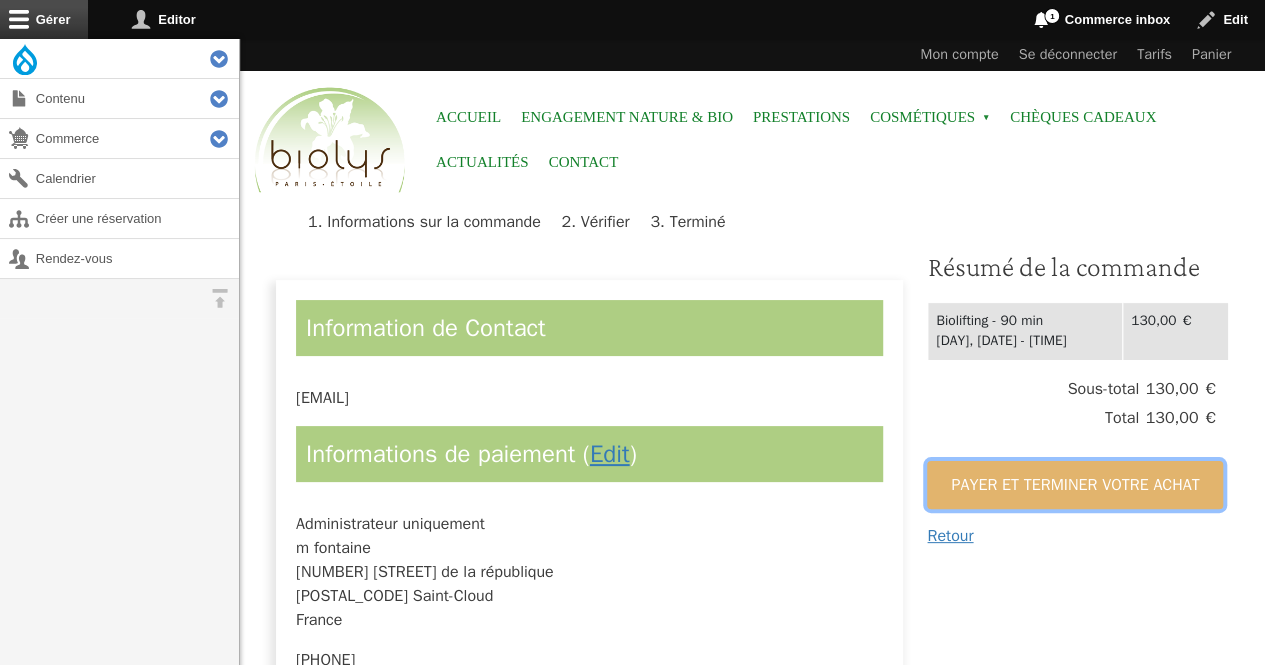 click on "Payer et terminer votre achat" at bounding box center (1075, 485) 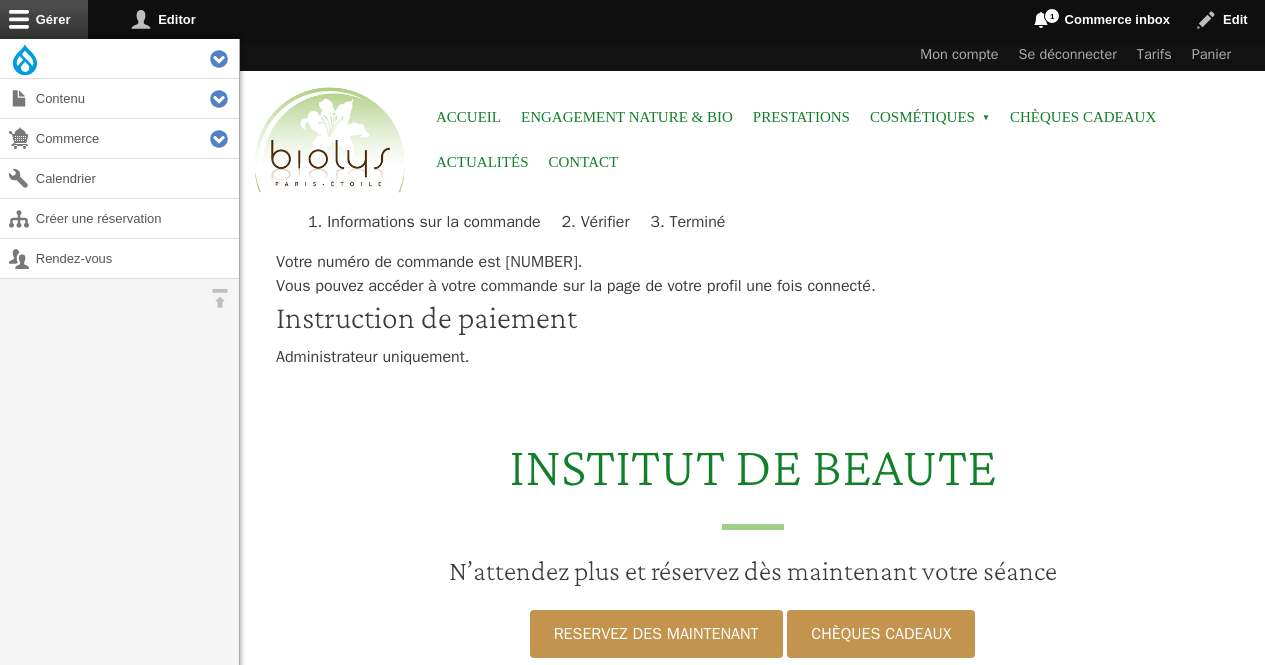 scroll, scrollTop: 0, scrollLeft: 0, axis: both 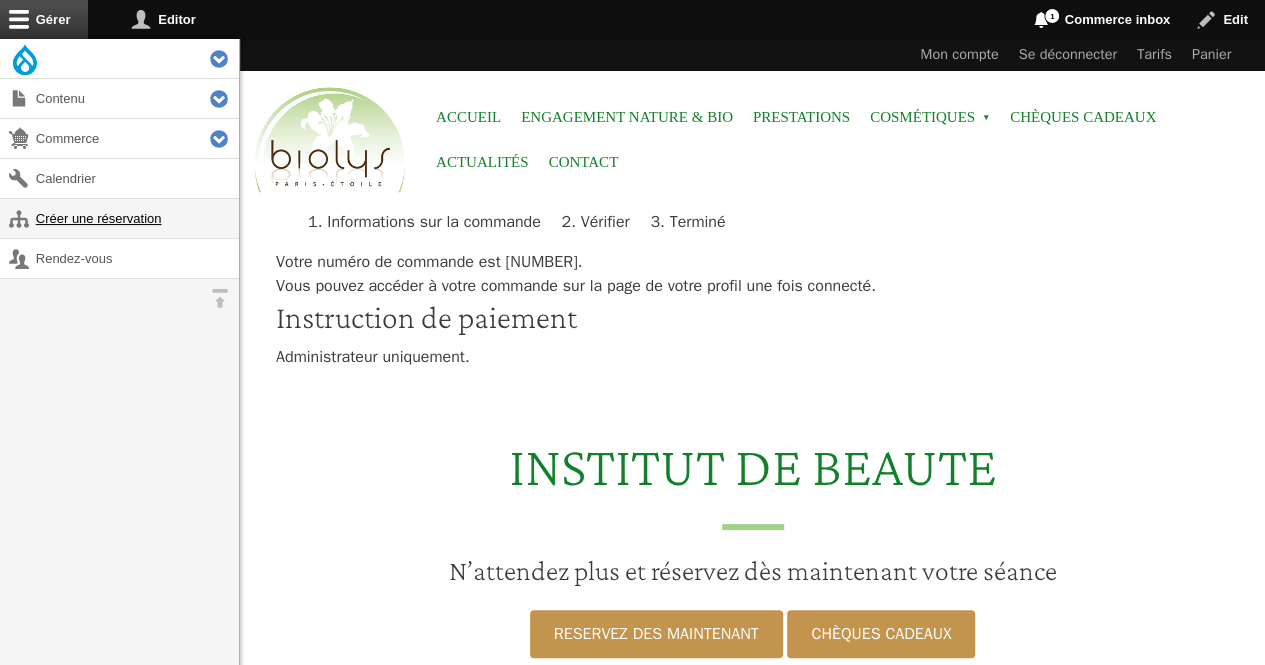 click on "Créer une réservation" at bounding box center [119, 218] 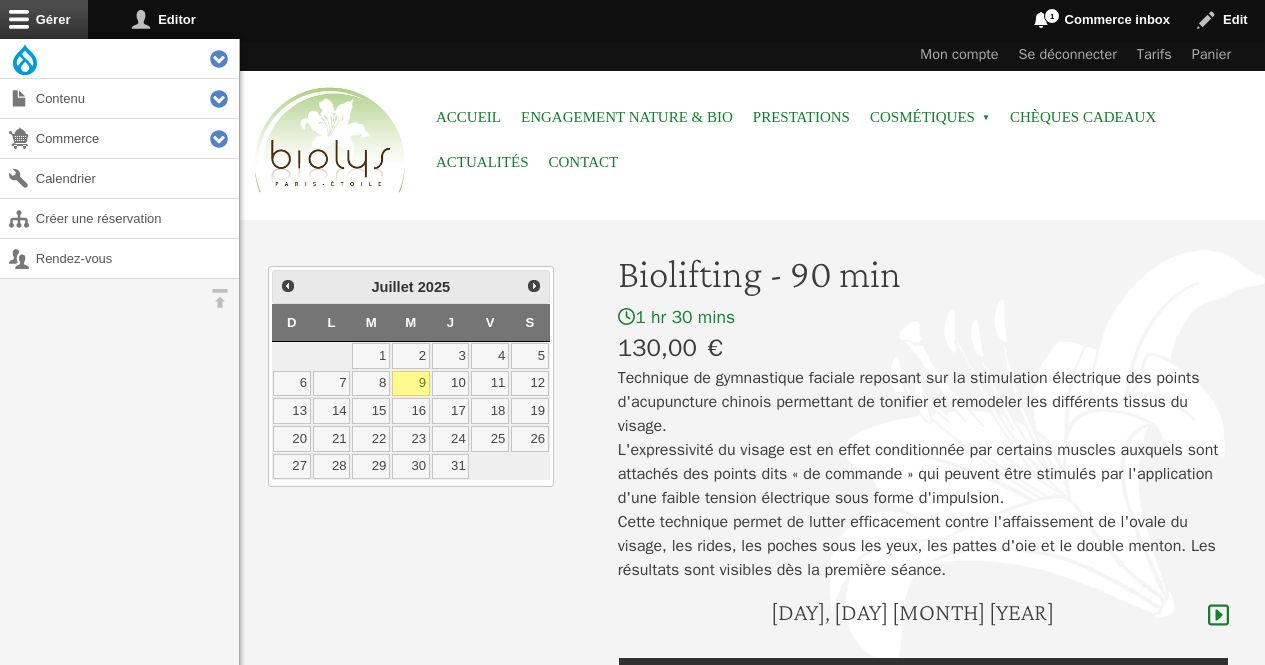 scroll, scrollTop: 0, scrollLeft: 0, axis: both 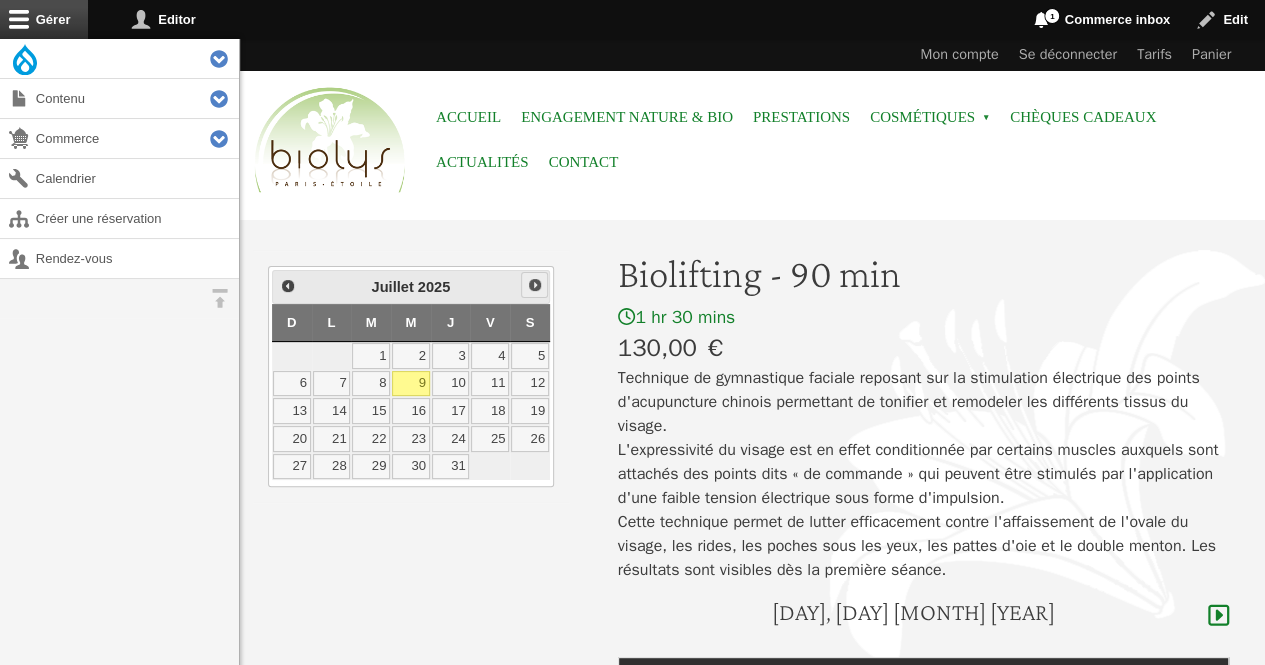 click on "Suivant" at bounding box center (535, 285) 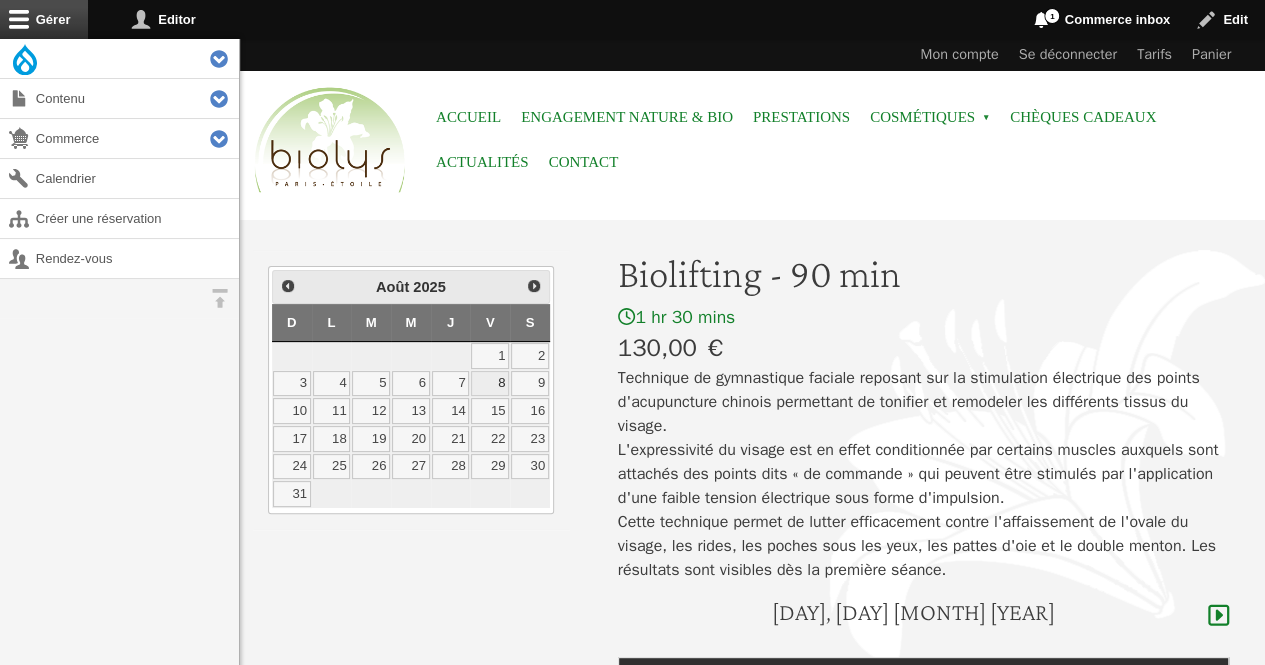 click on "8" at bounding box center (490, 384) 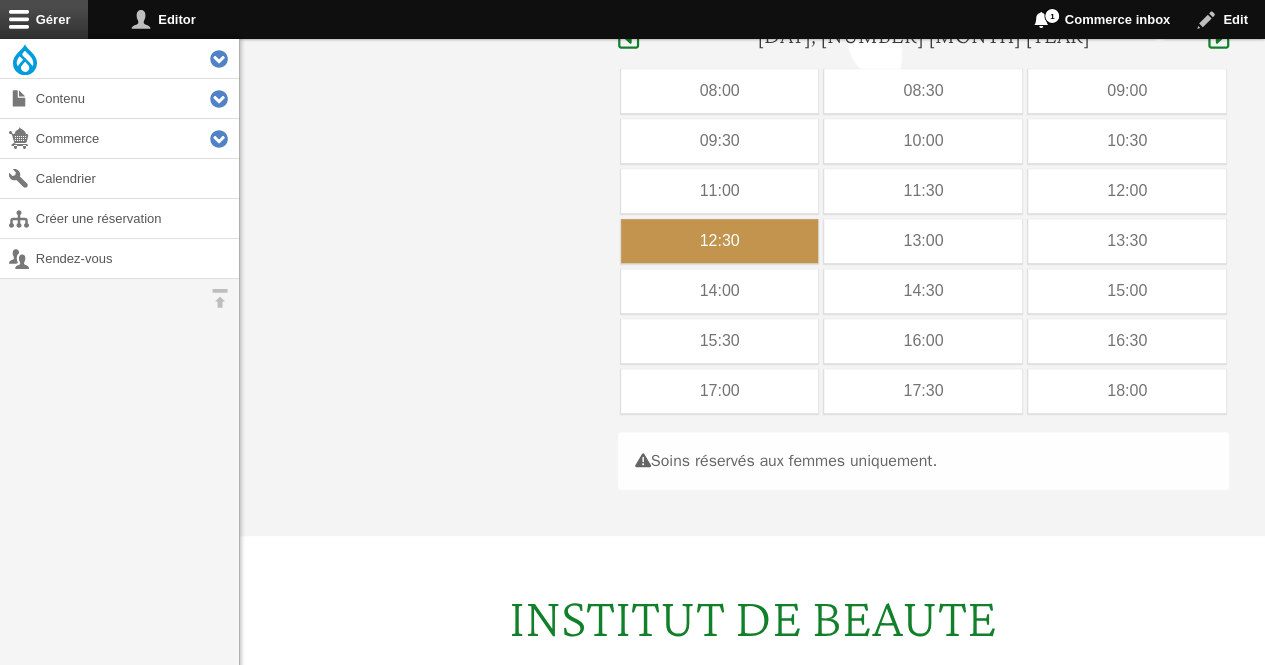 scroll, scrollTop: 597, scrollLeft: 0, axis: vertical 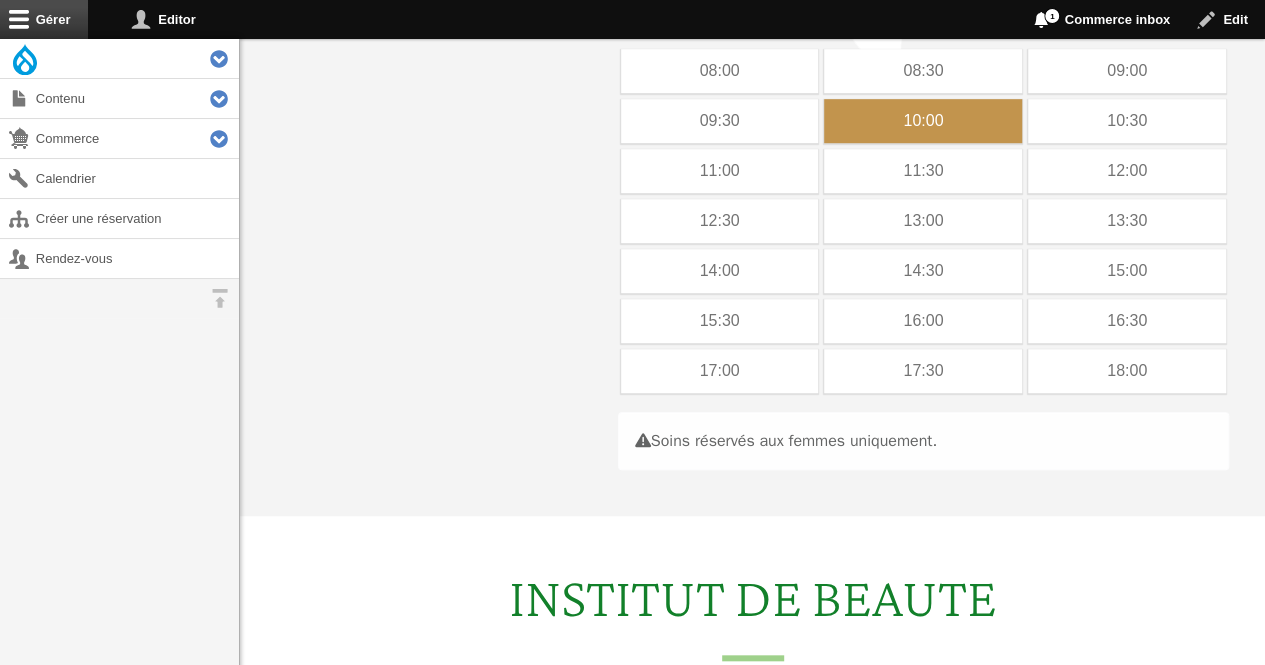 click on "10:00" at bounding box center (923, 121) 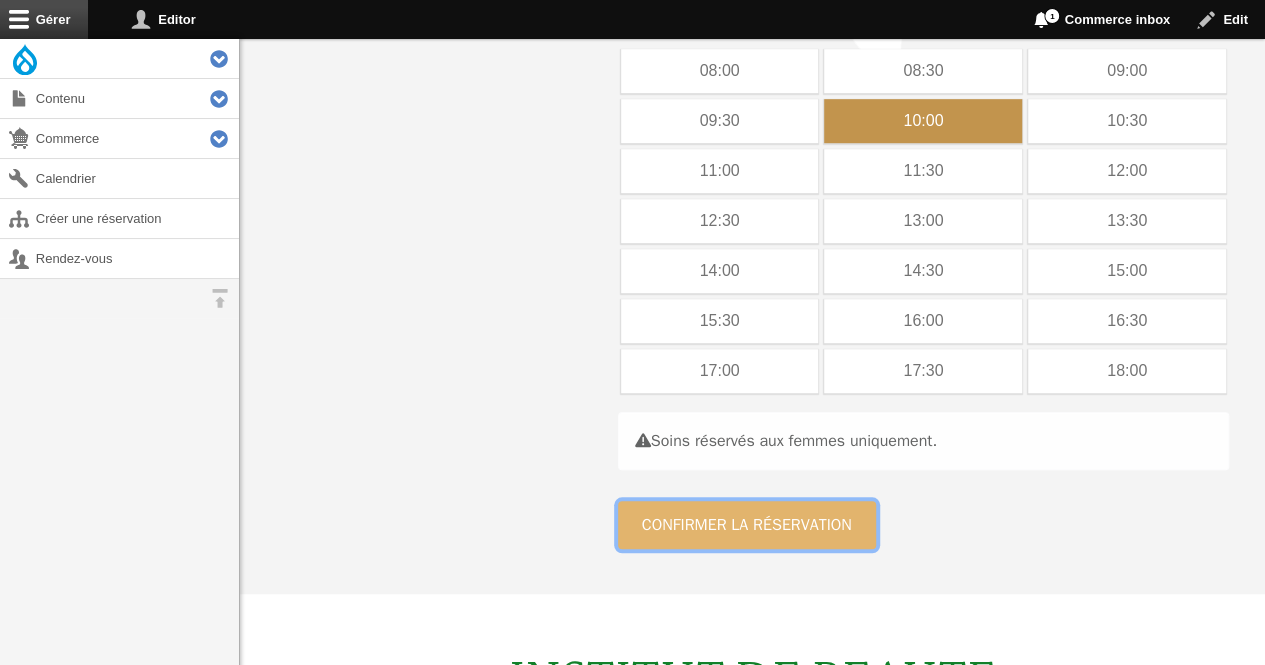 click on "Confirmer la réservation" at bounding box center [747, 525] 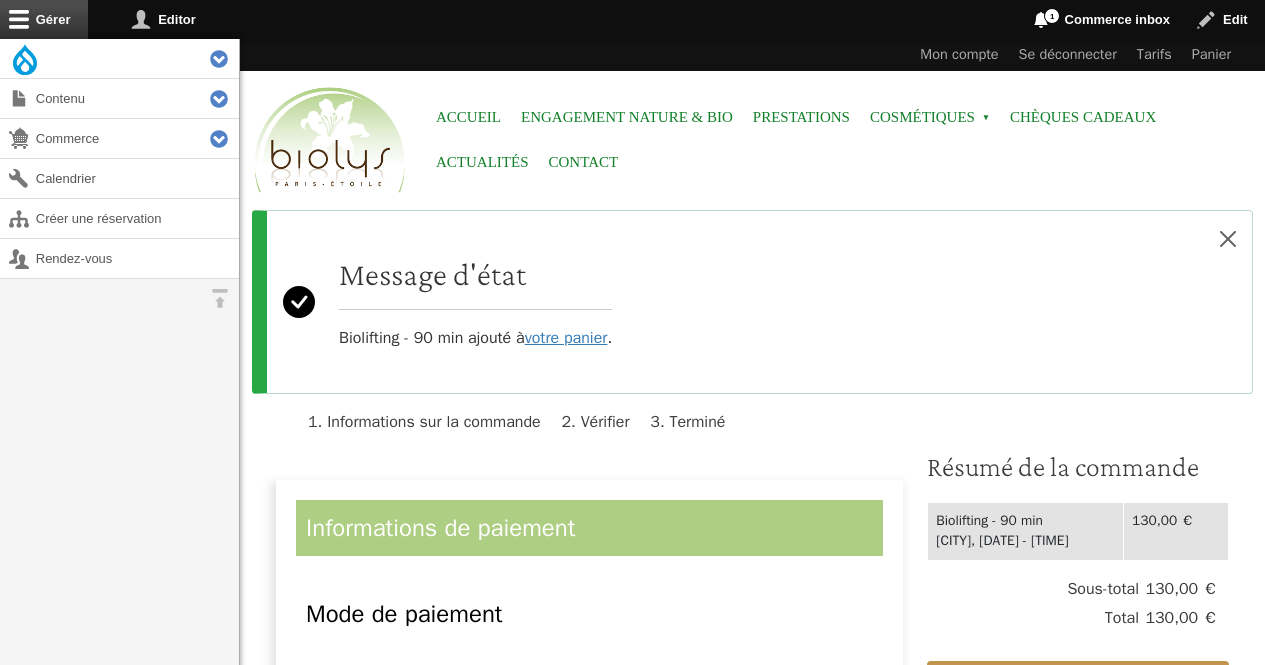 scroll, scrollTop: 0, scrollLeft: 0, axis: both 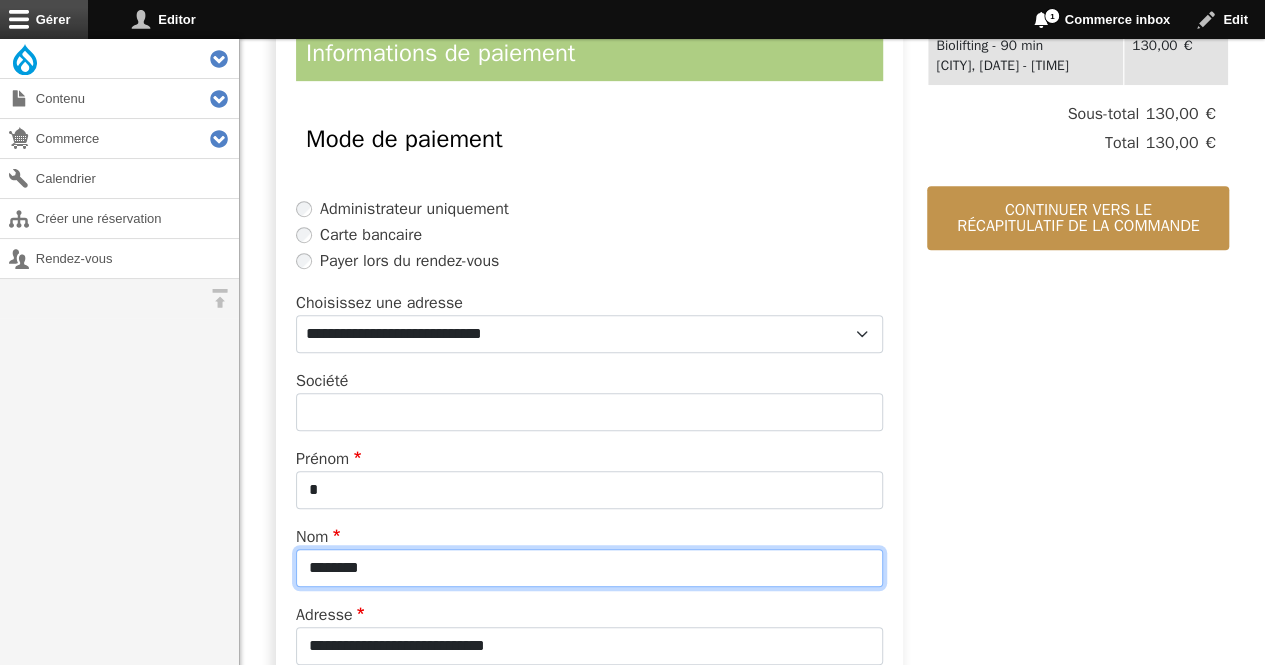click on "********" at bounding box center (589, 568) 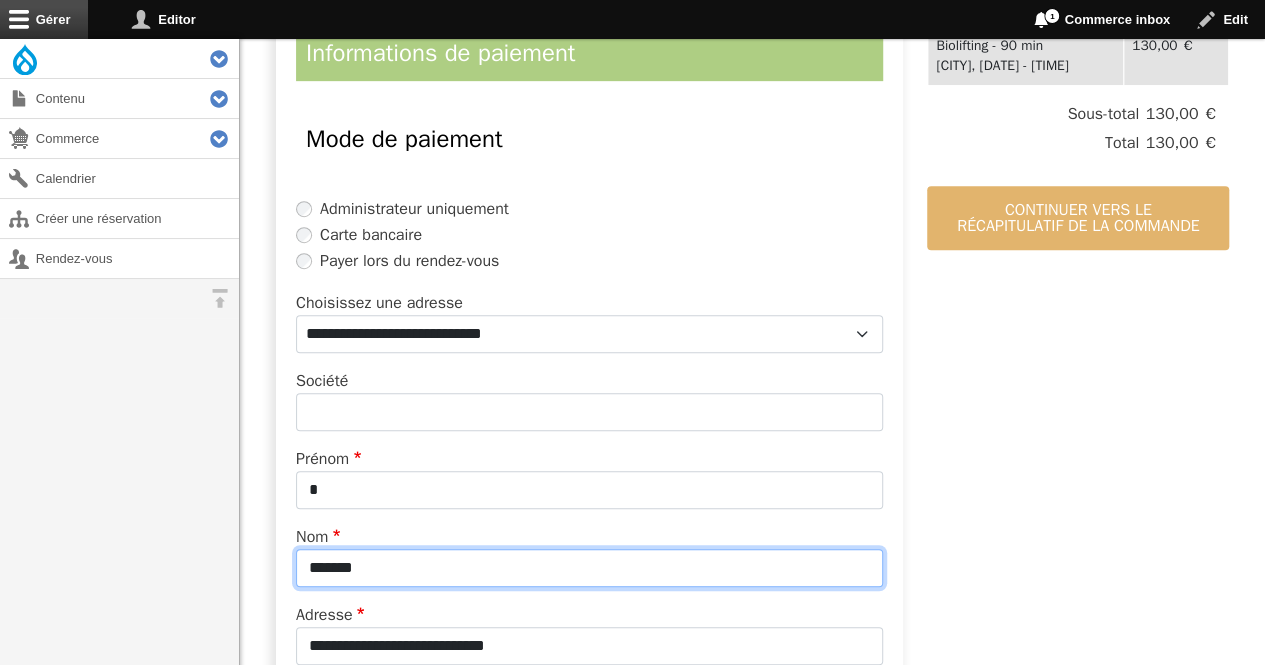 type on "*******" 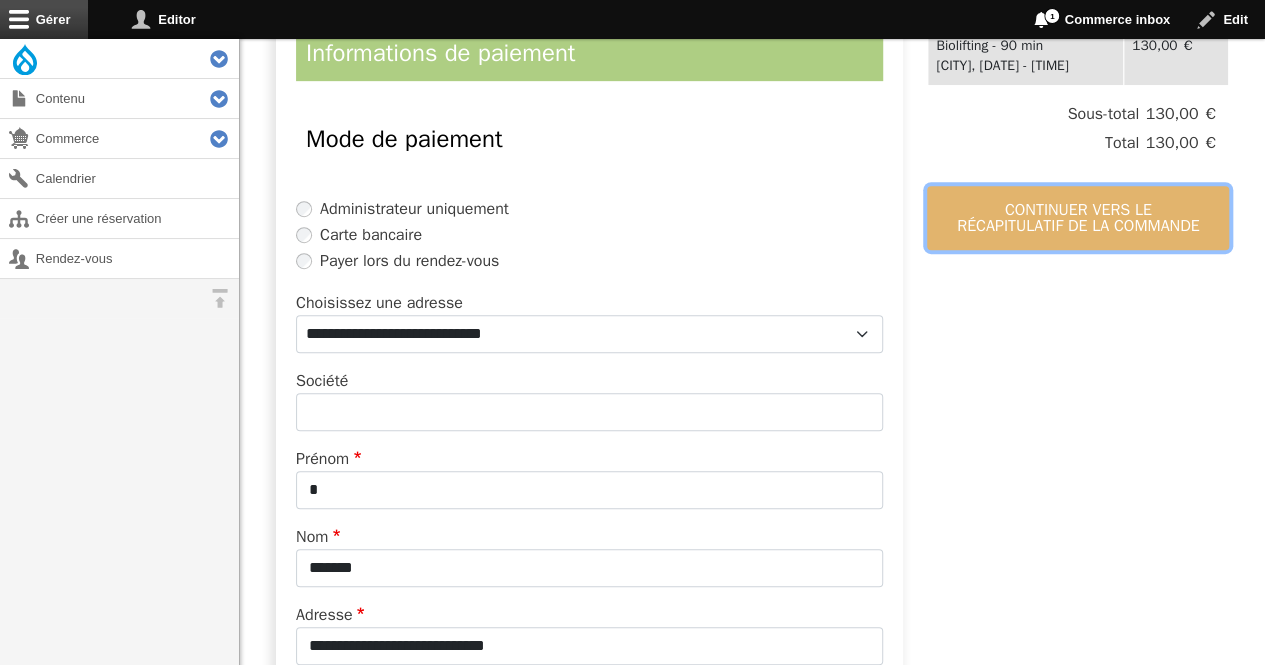 click on "Continuer vers le récapitulatif de la commande" at bounding box center [1078, 218] 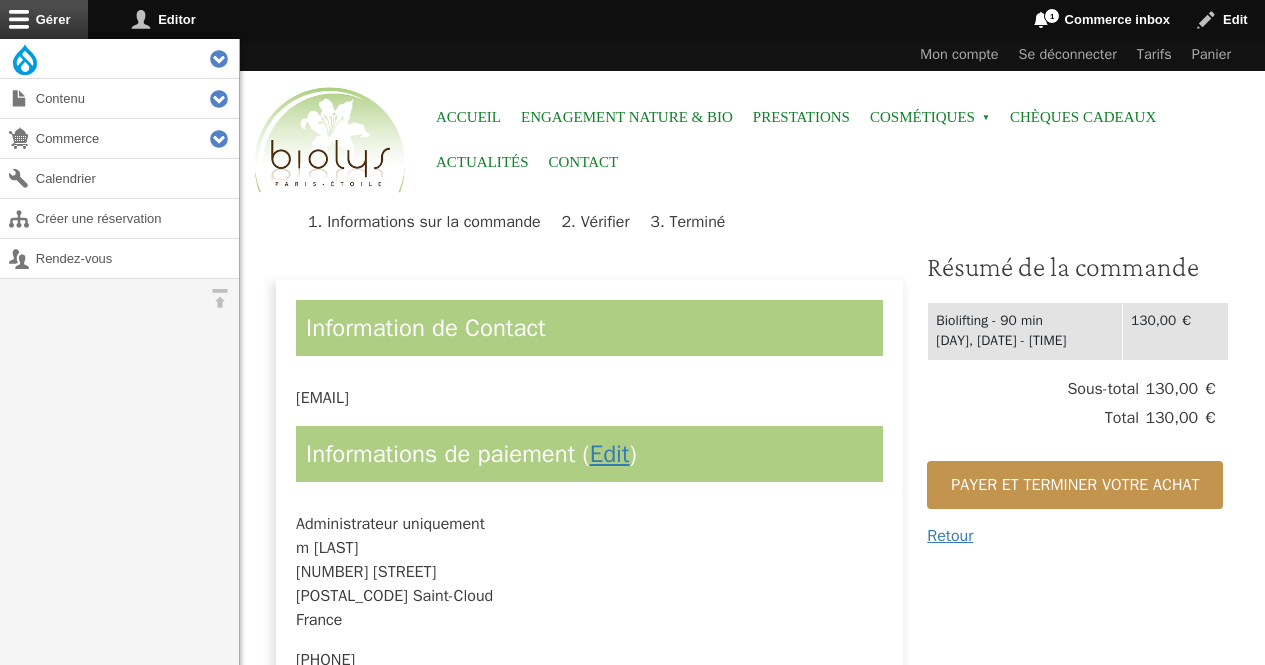 scroll, scrollTop: 0, scrollLeft: 0, axis: both 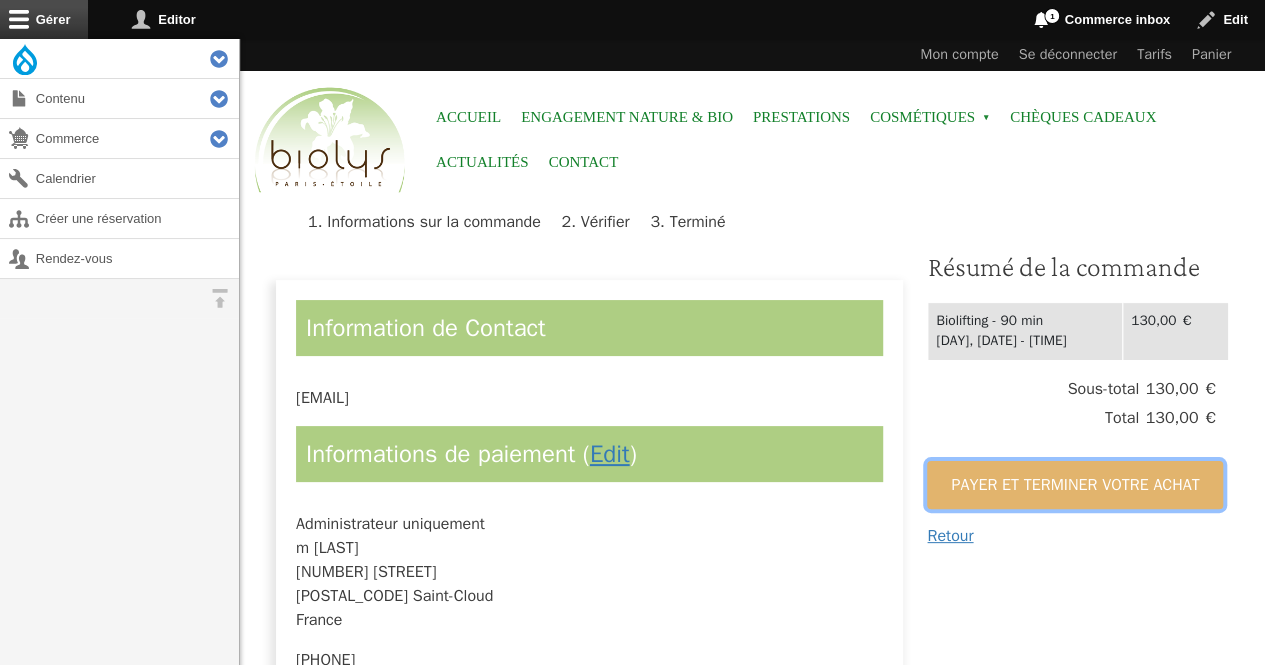 click on "Payer et terminer votre achat" at bounding box center [1075, 485] 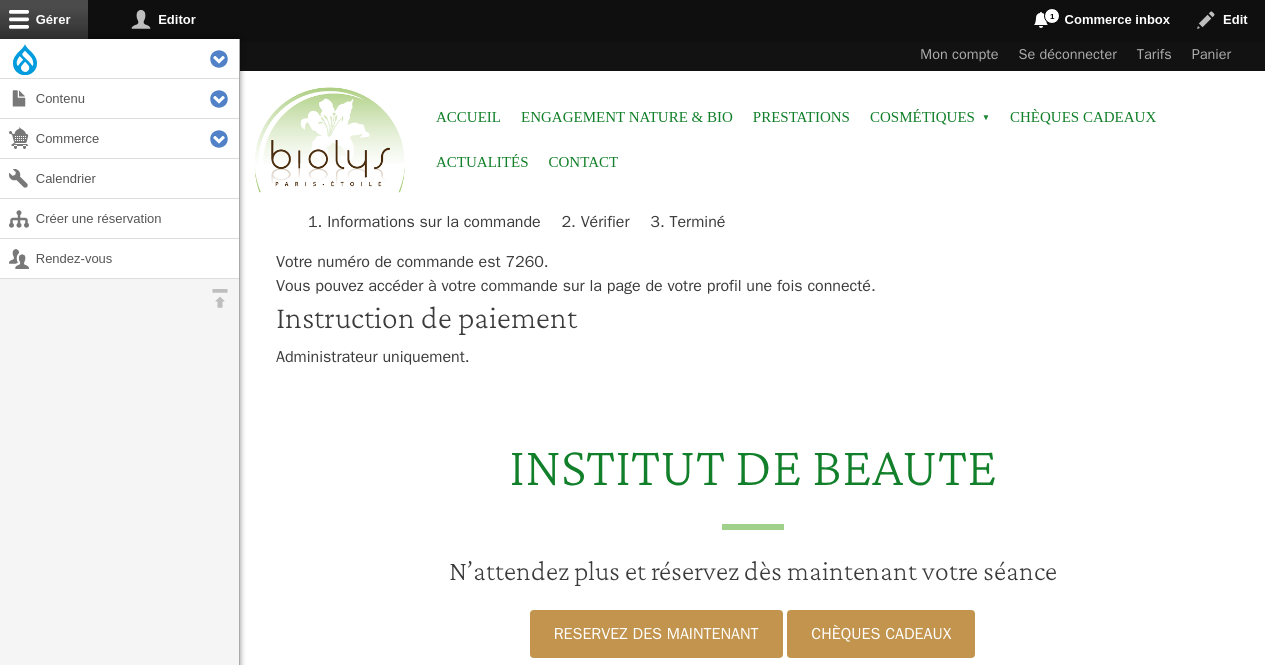scroll, scrollTop: 0, scrollLeft: 0, axis: both 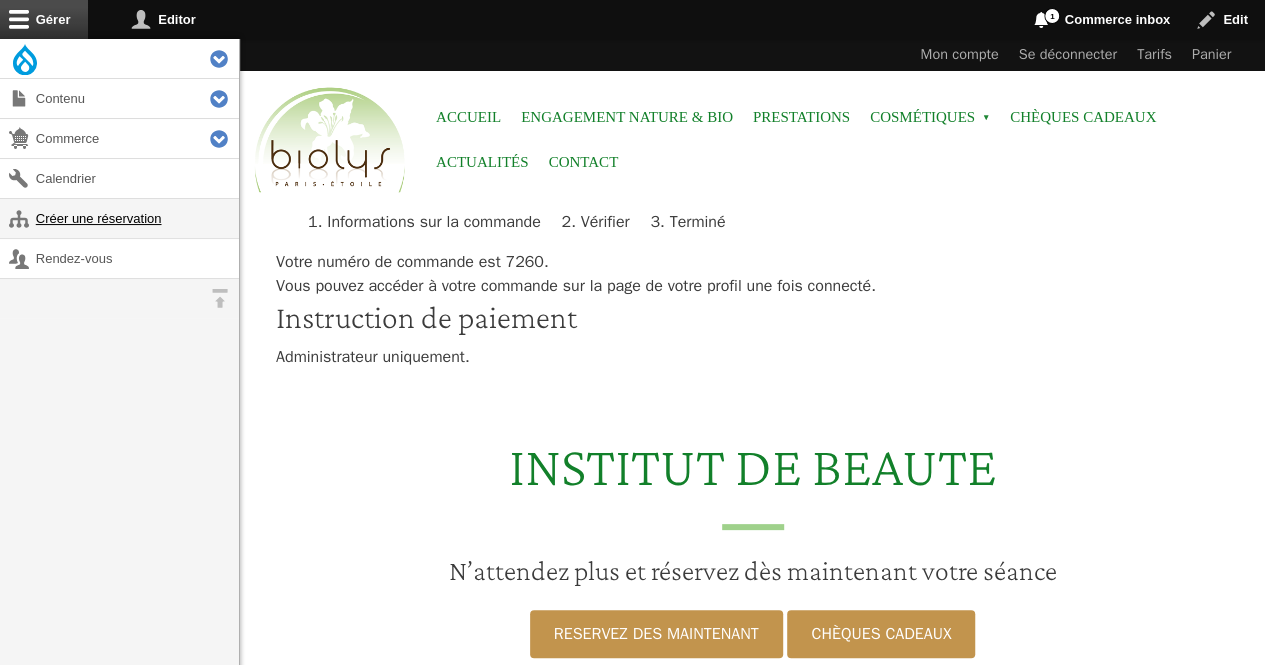 click on "Créer une réservation" at bounding box center (119, 218) 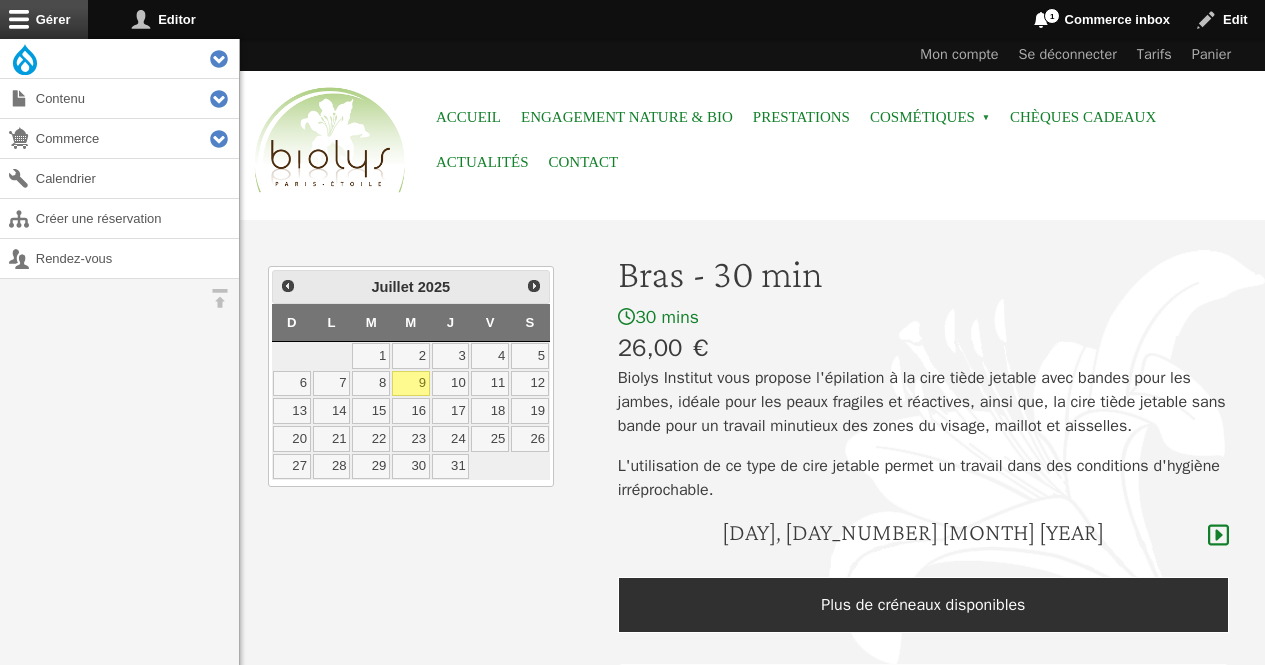 scroll, scrollTop: 0, scrollLeft: 0, axis: both 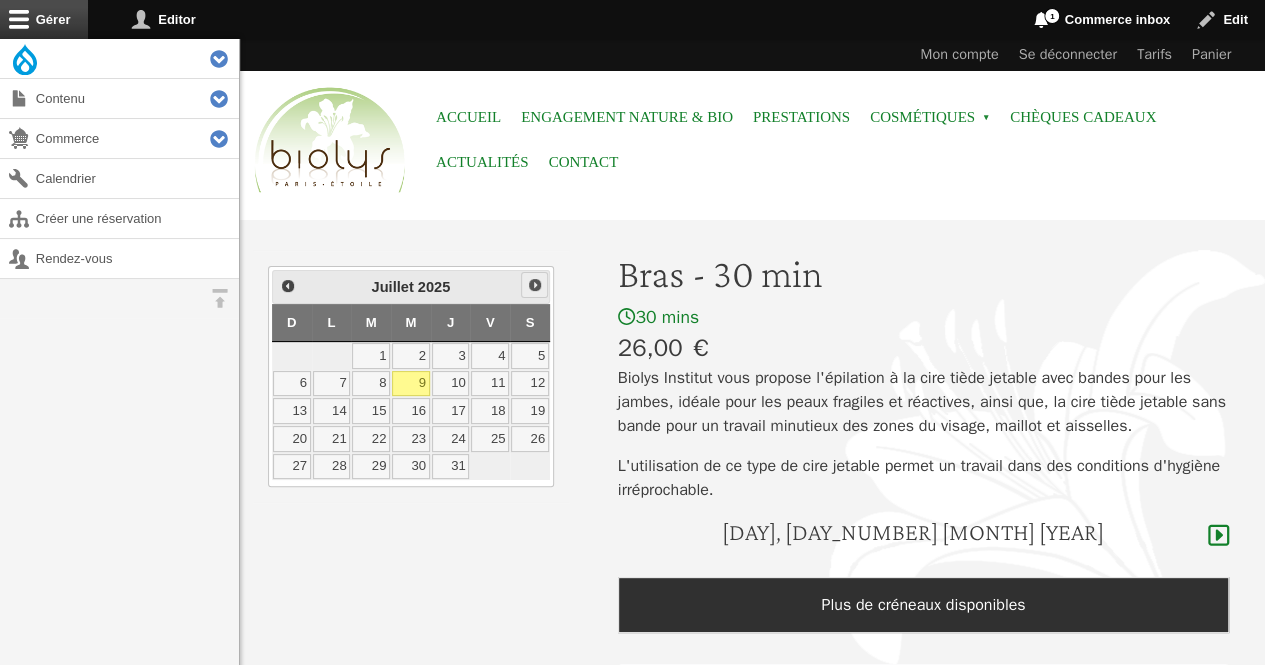click on "Suivant" at bounding box center (535, 285) 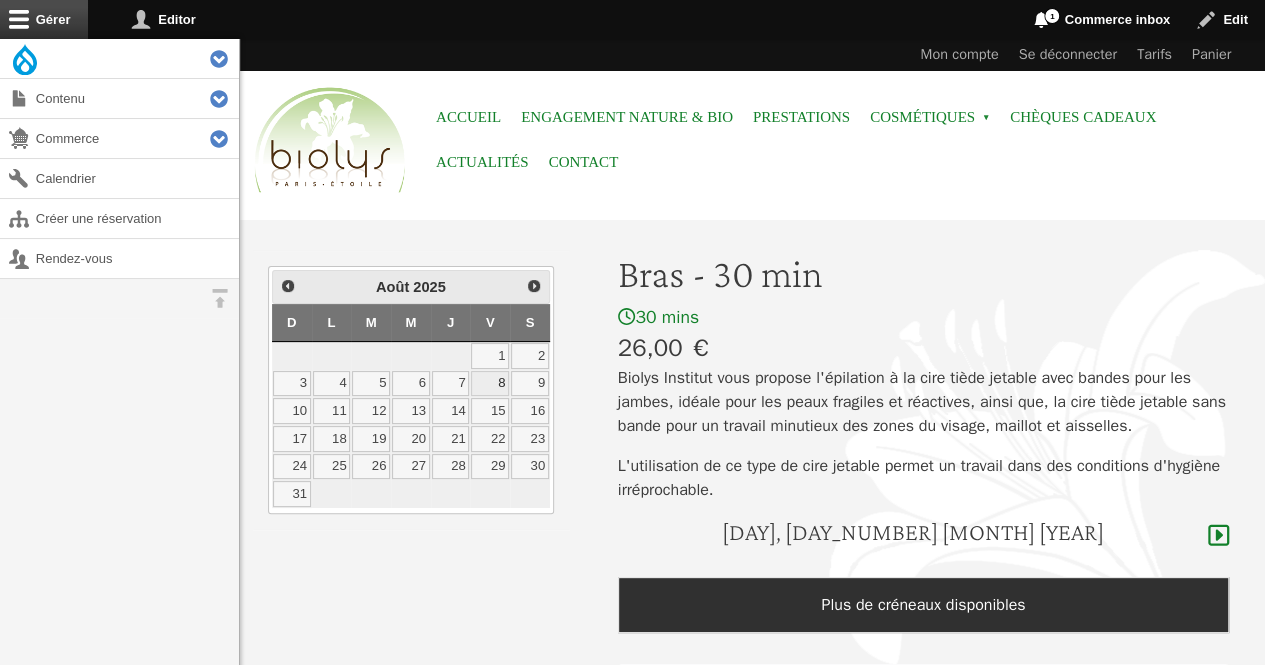 click on "8" at bounding box center (490, 384) 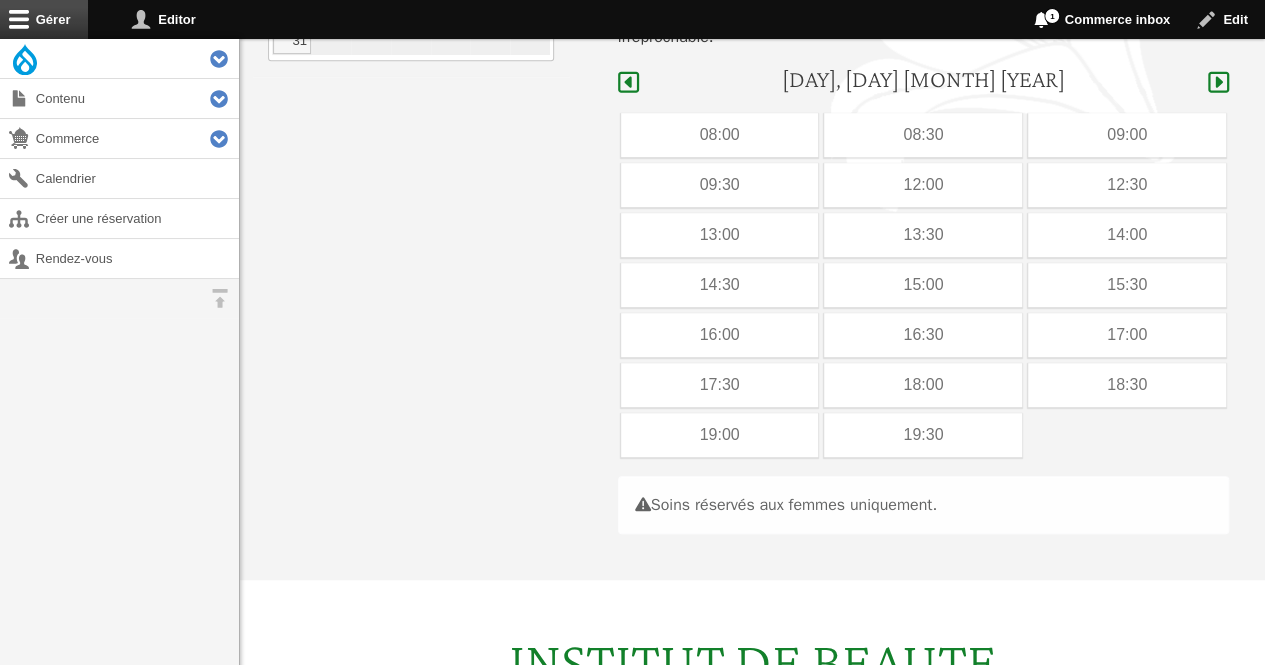scroll, scrollTop: 517, scrollLeft: 0, axis: vertical 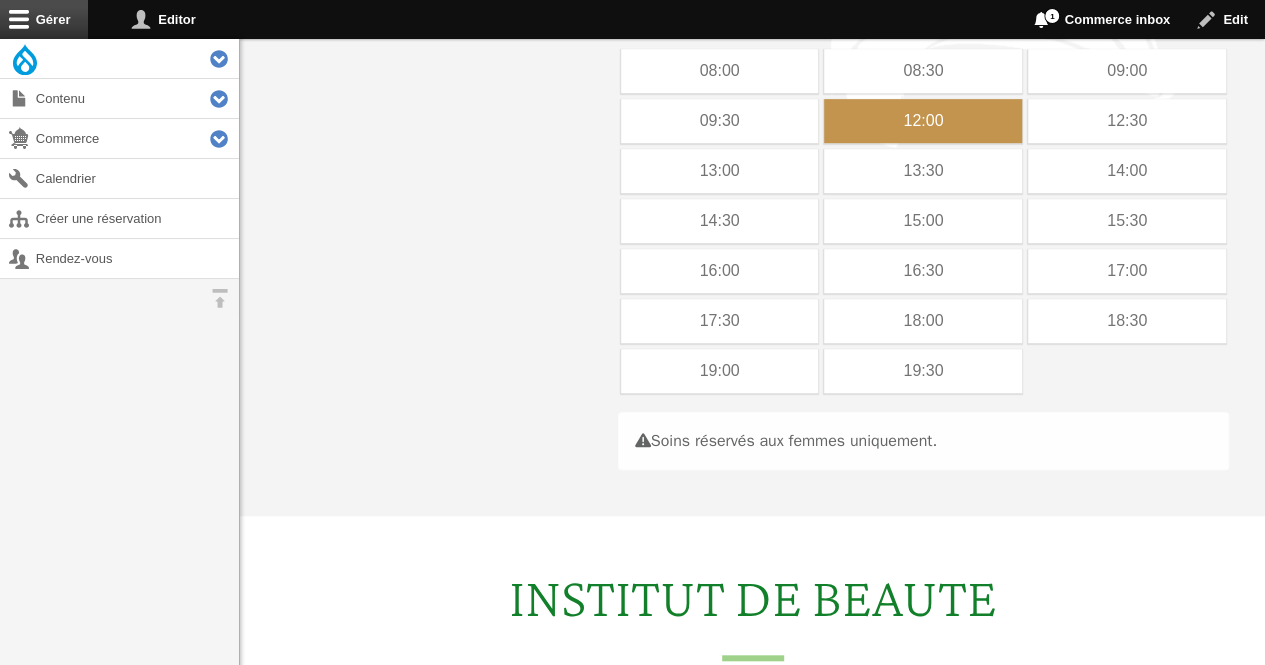 click on "12:00" at bounding box center (923, 121) 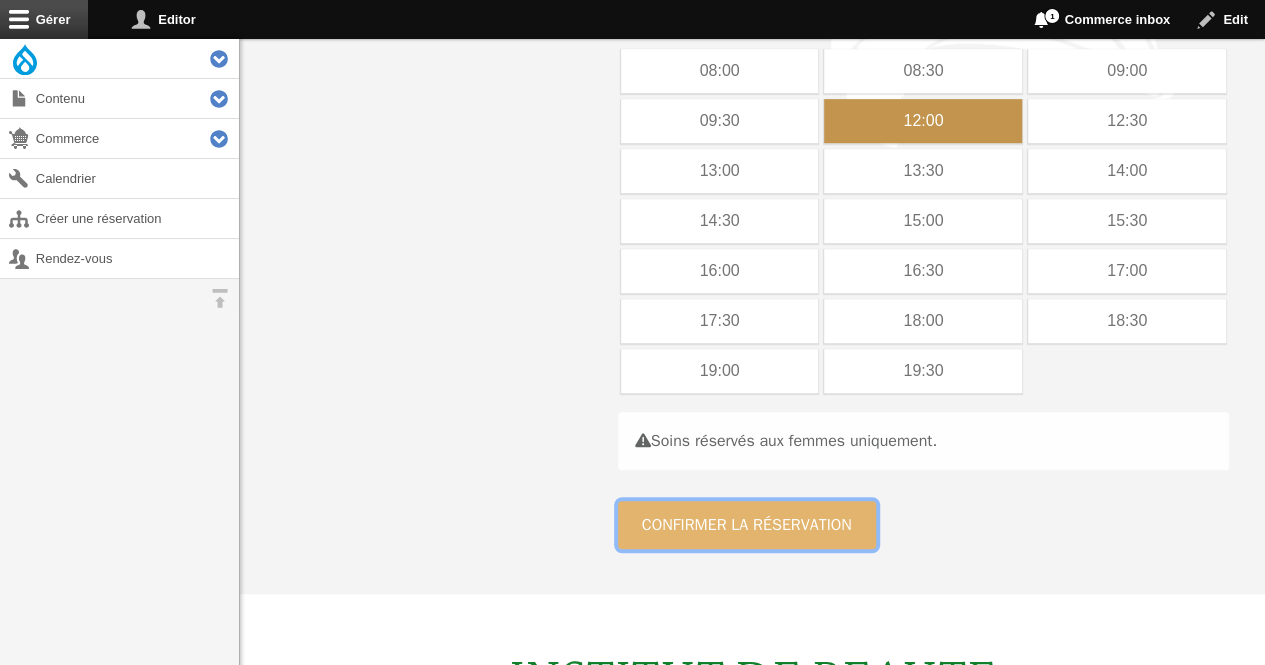 click on "Confirmer la réservation" at bounding box center [747, 525] 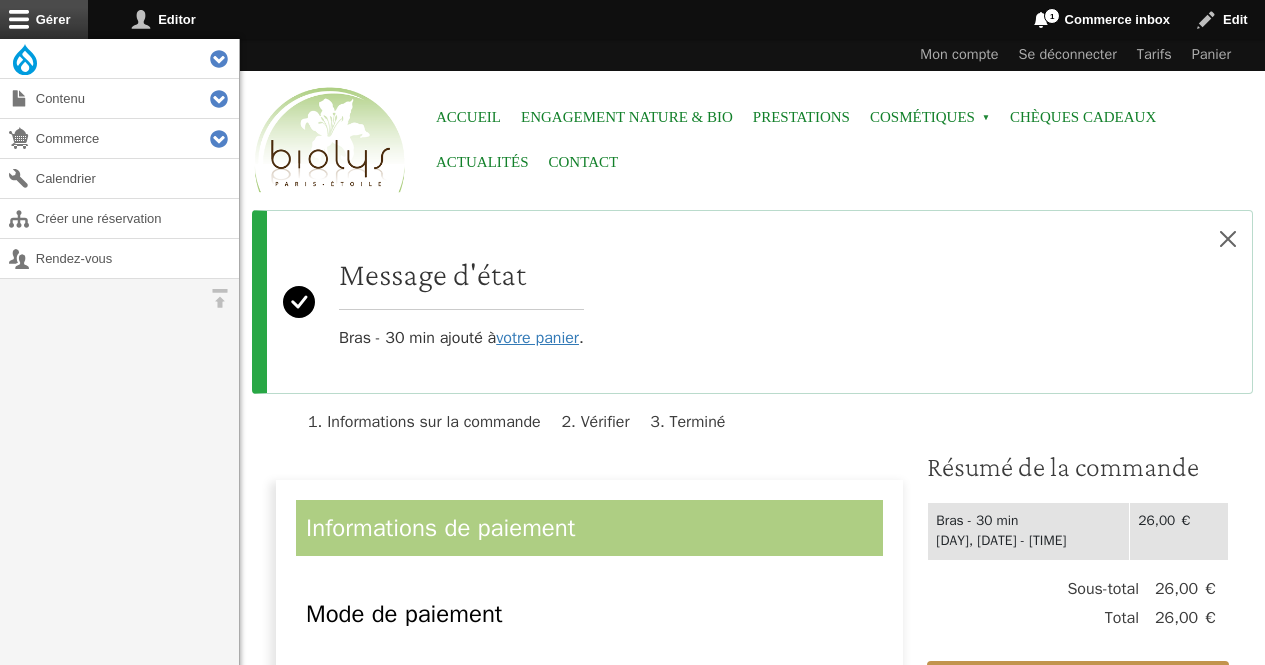 scroll, scrollTop: 0, scrollLeft: 0, axis: both 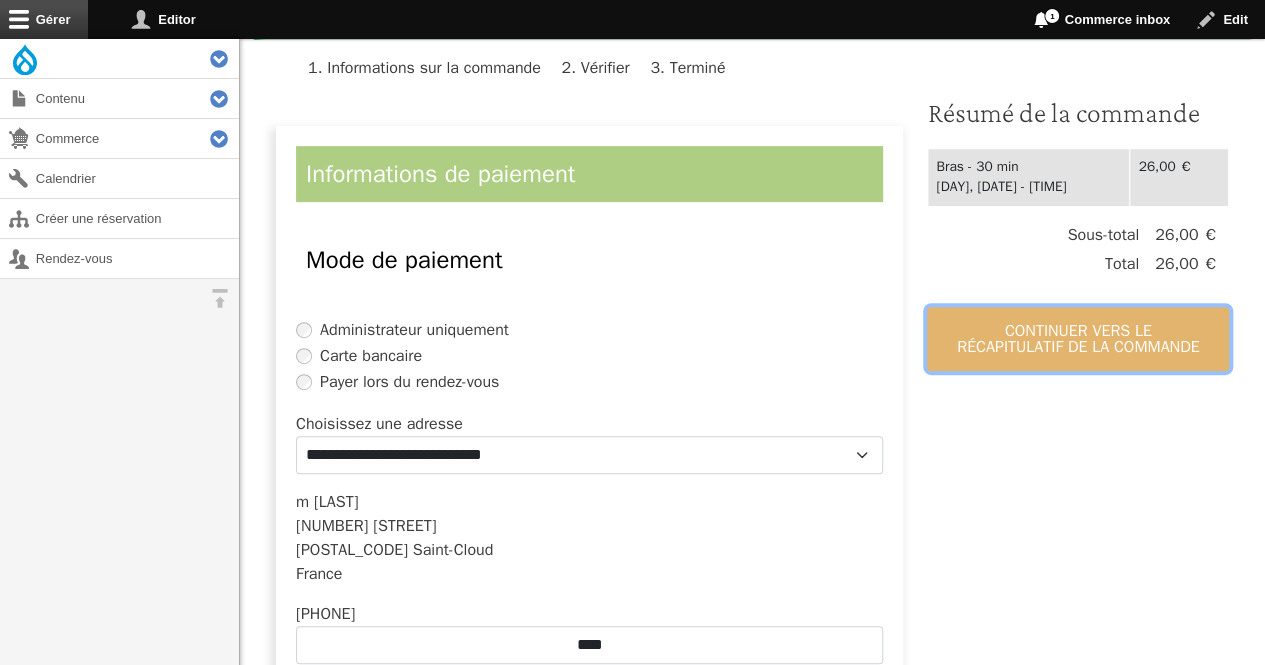 click on "Continuer vers le récapitulatif de la commande" at bounding box center (1078, 339) 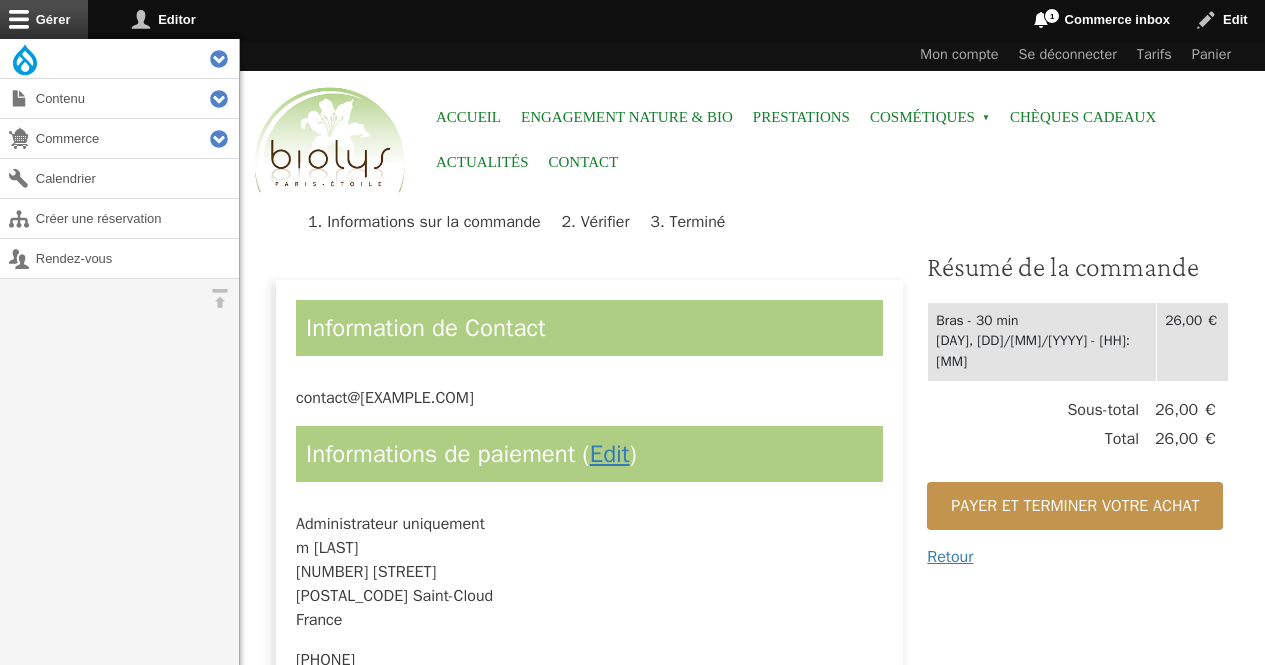 scroll, scrollTop: 0, scrollLeft: 0, axis: both 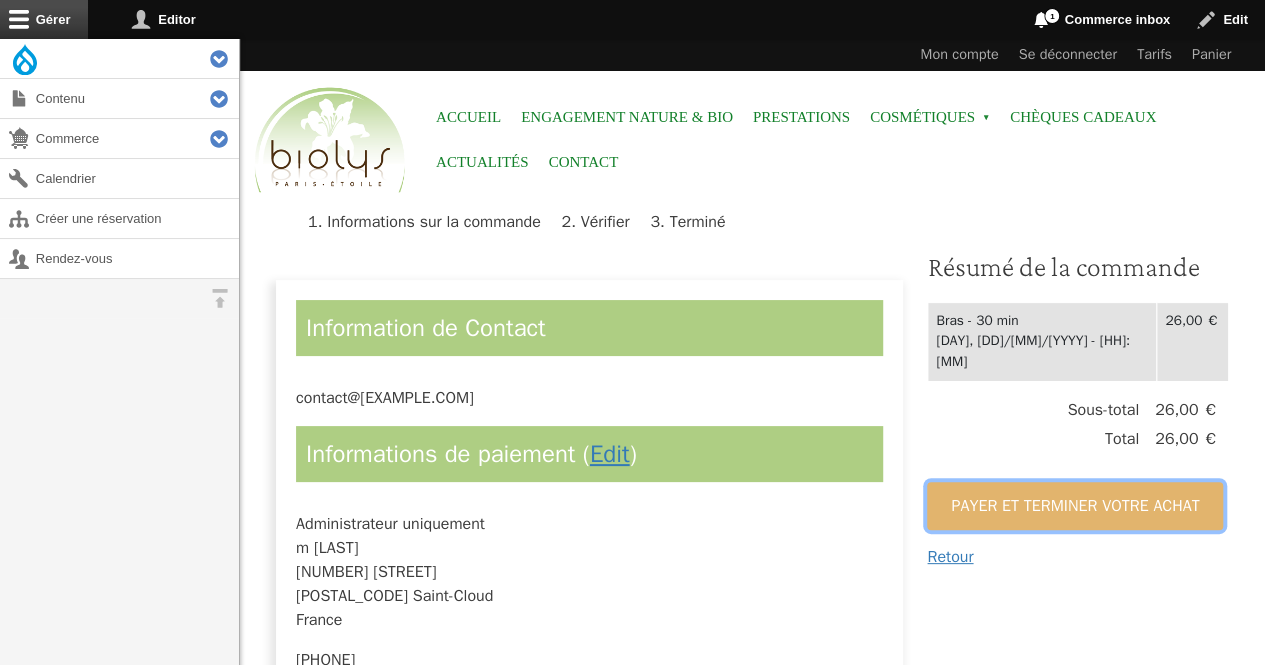 click on "Payer et terminer votre achat" at bounding box center (1075, 506) 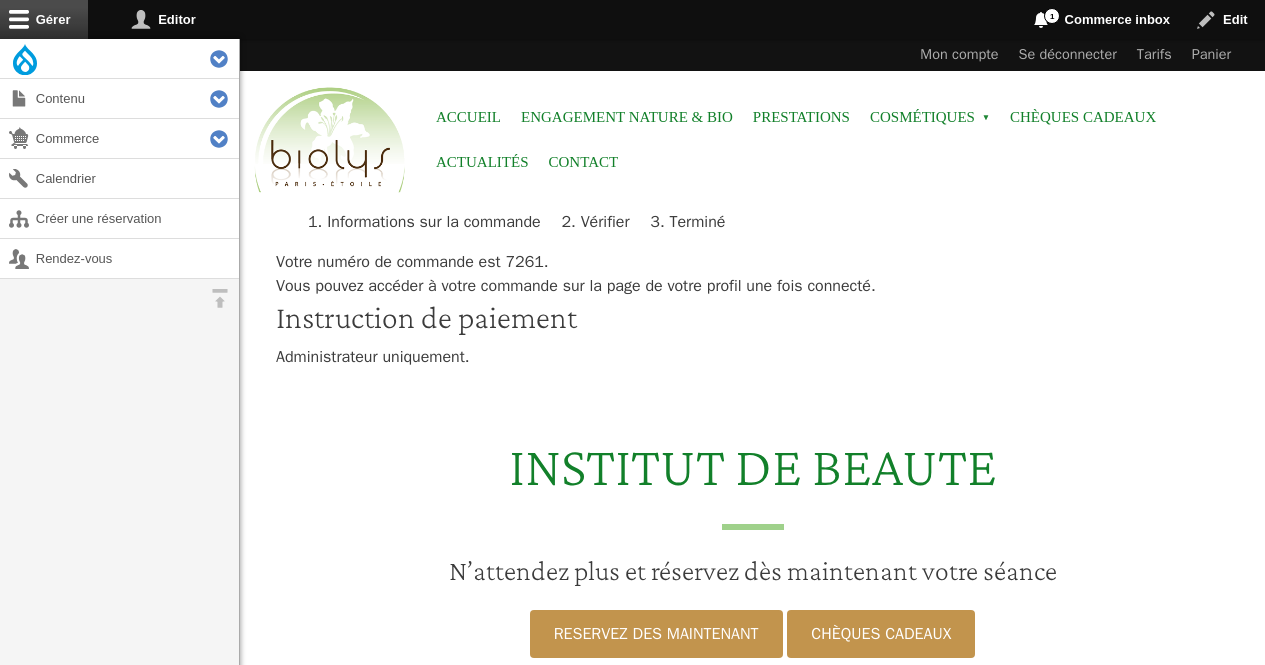 scroll, scrollTop: 0, scrollLeft: 0, axis: both 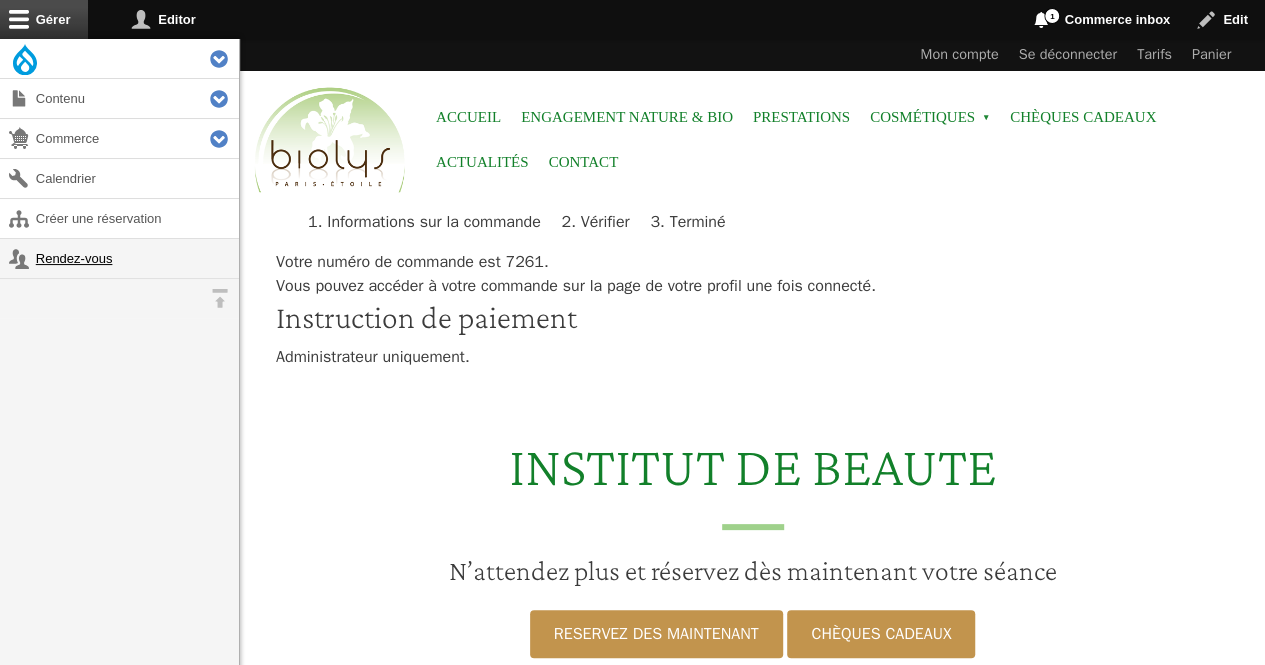 click on "Rendez-vous" at bounding box center [119, 258] 